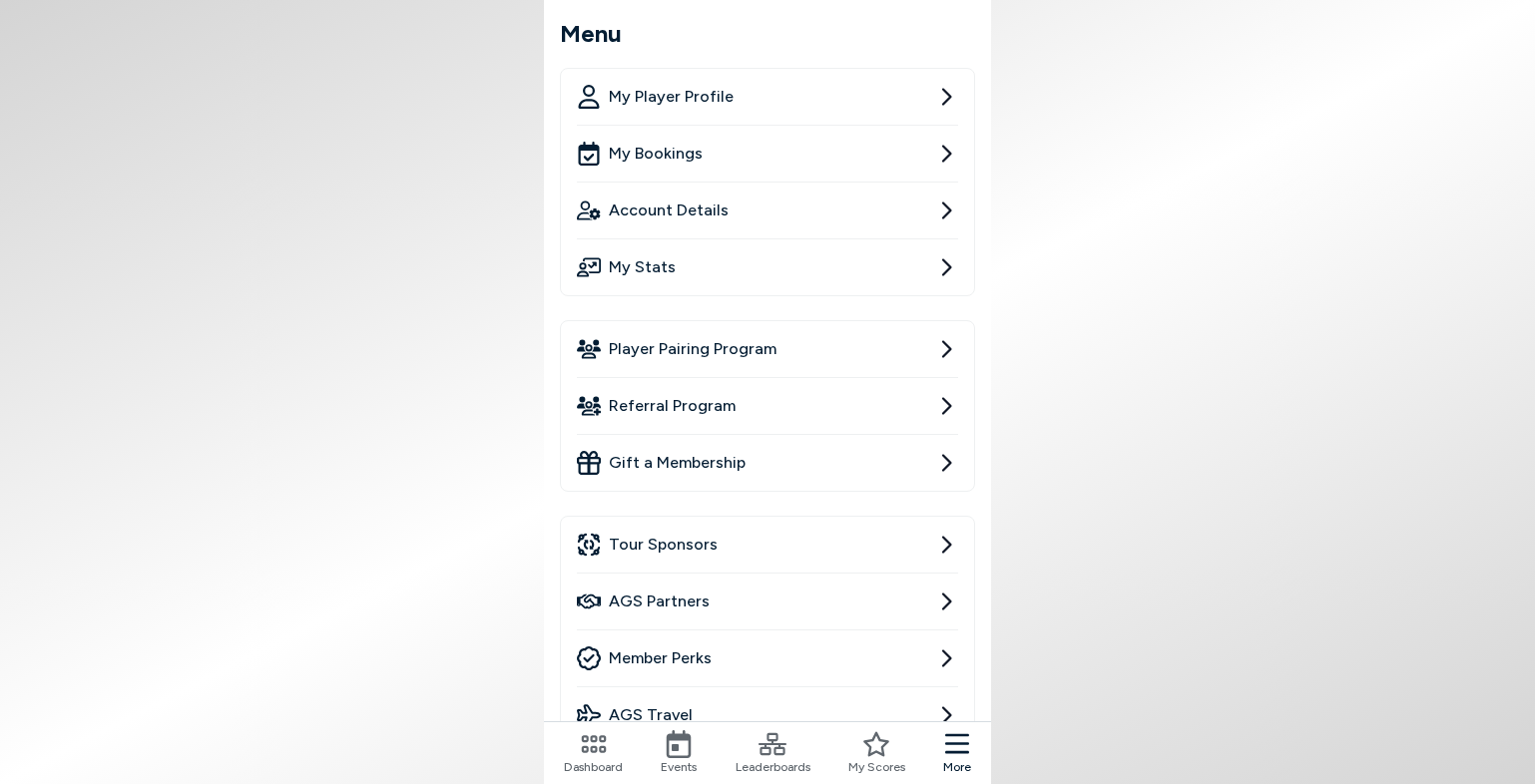 scroll, scrollTop: 0, scrollLeft: 0, axis: both 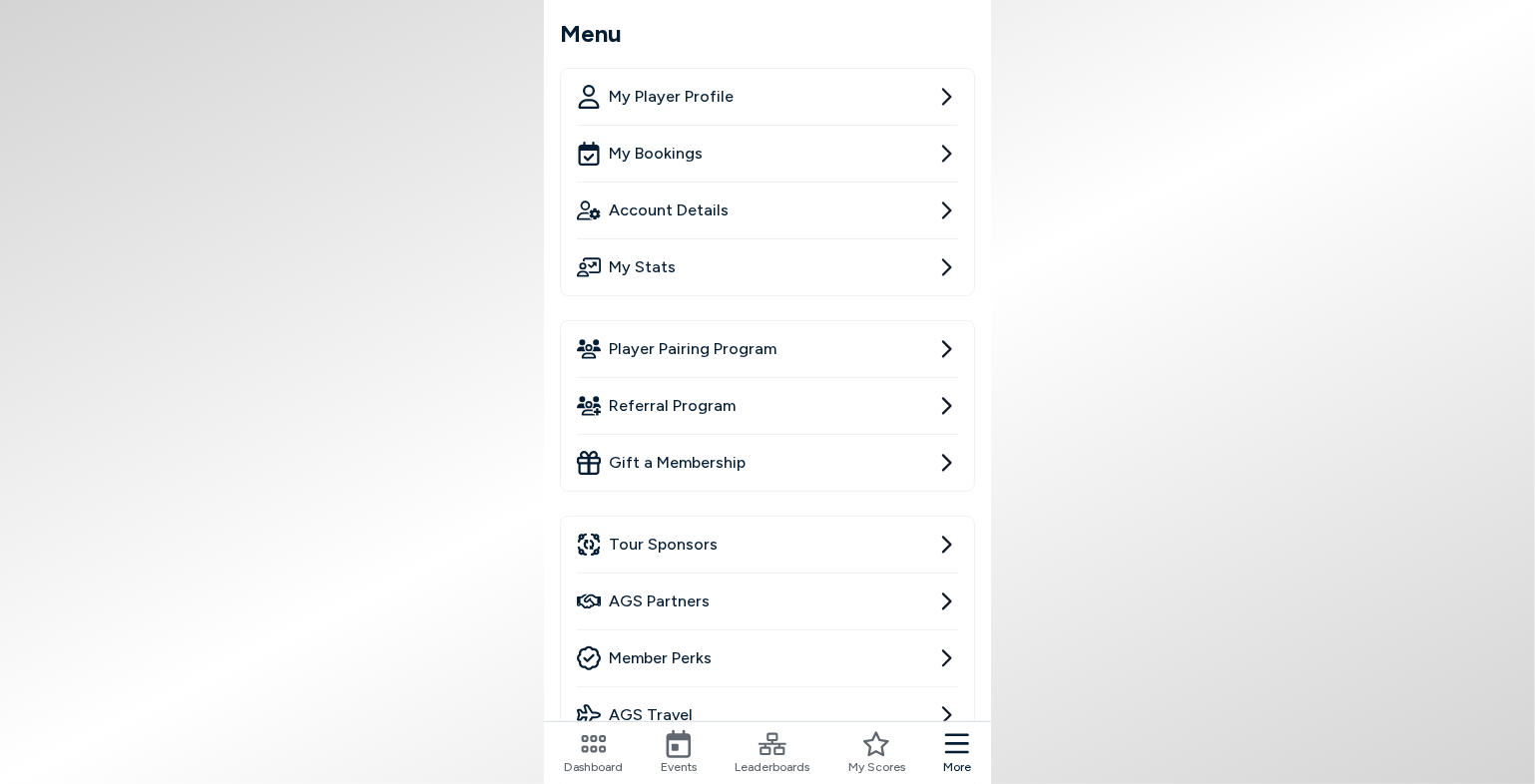 click 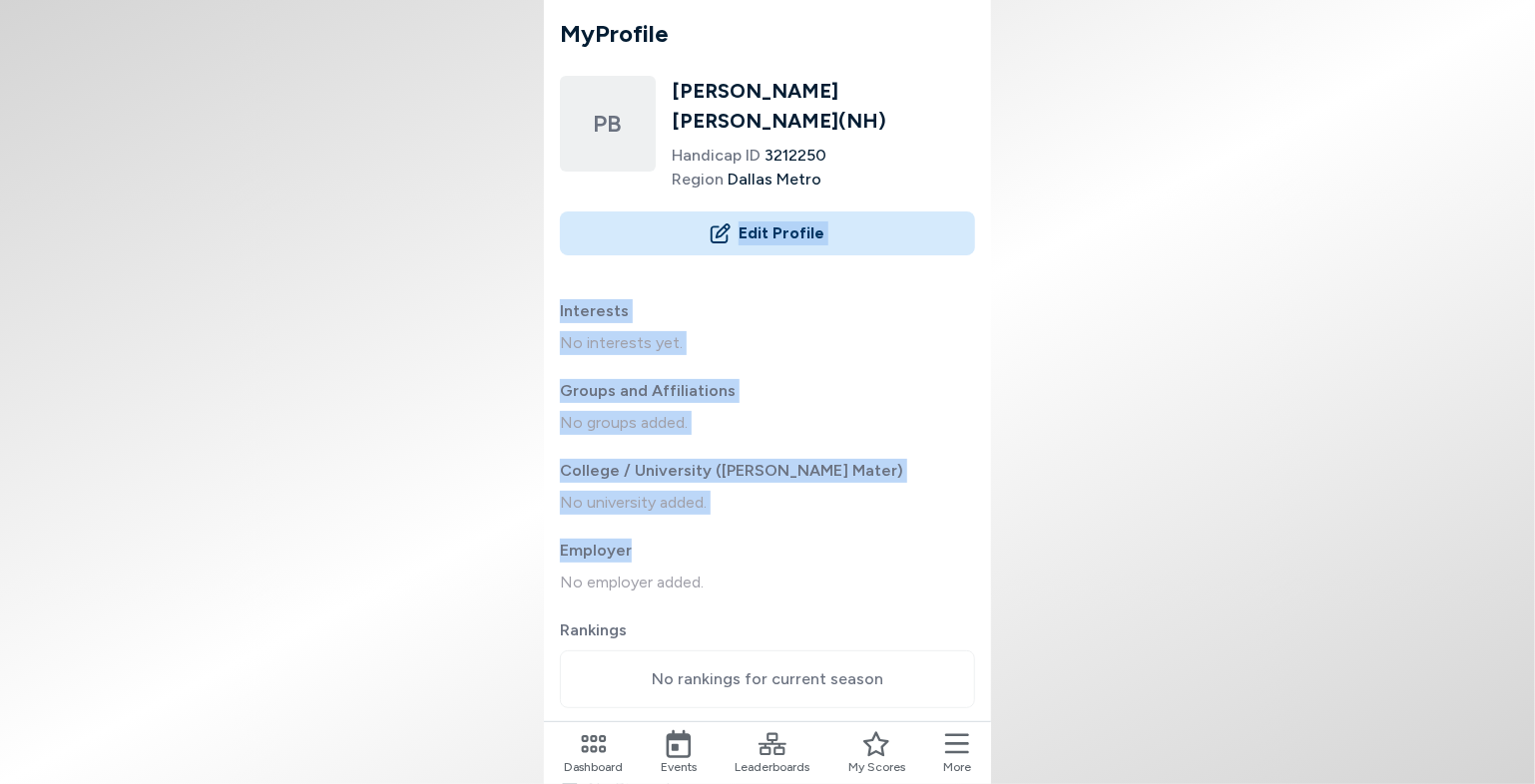 drag, startPoint x: 943, startPoint y: 496, endPoint x: 1024, endPoint y: 256, distance: 253.30022 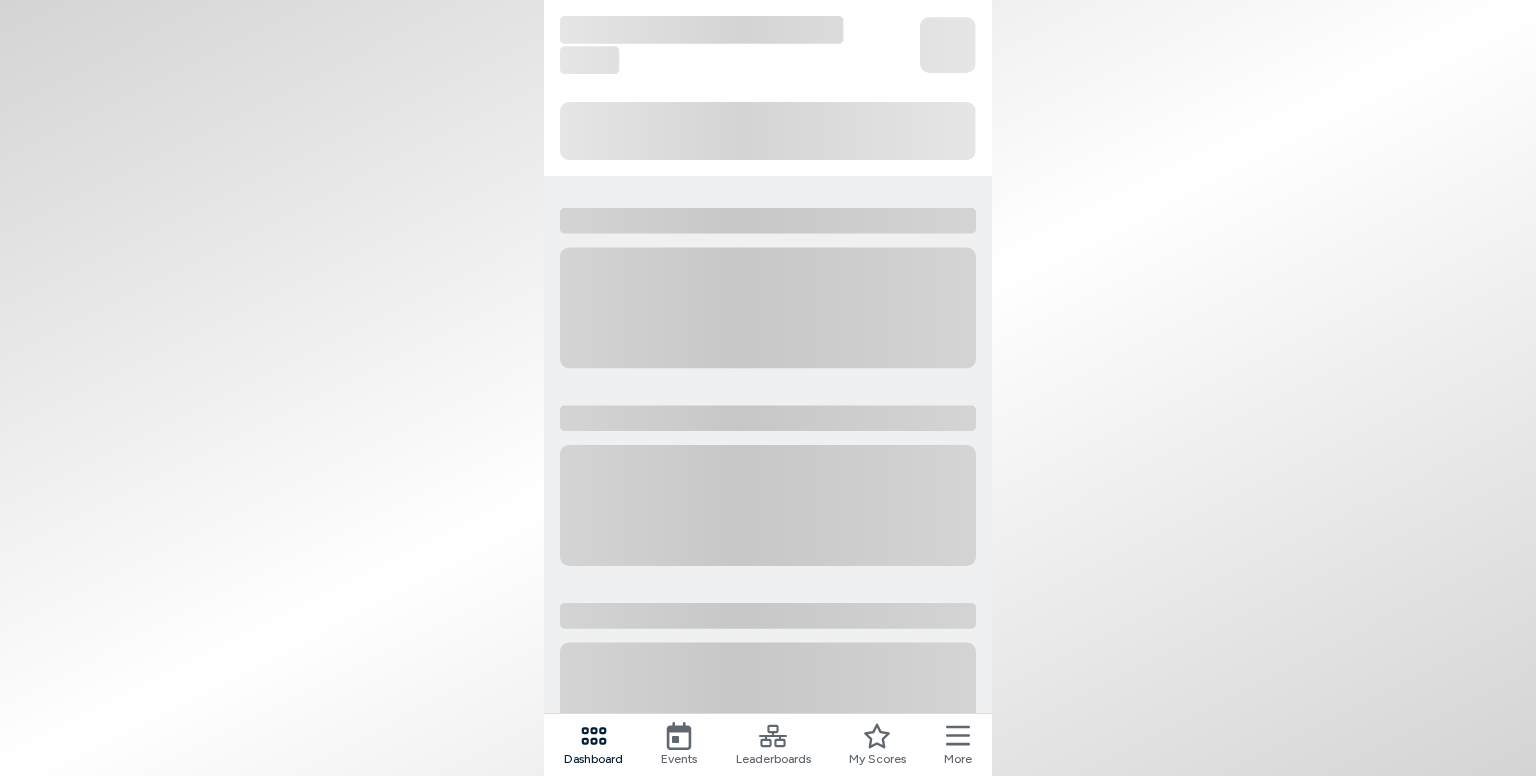 scroll, scrollTop: 0, scrollLeft: 0, axis: both 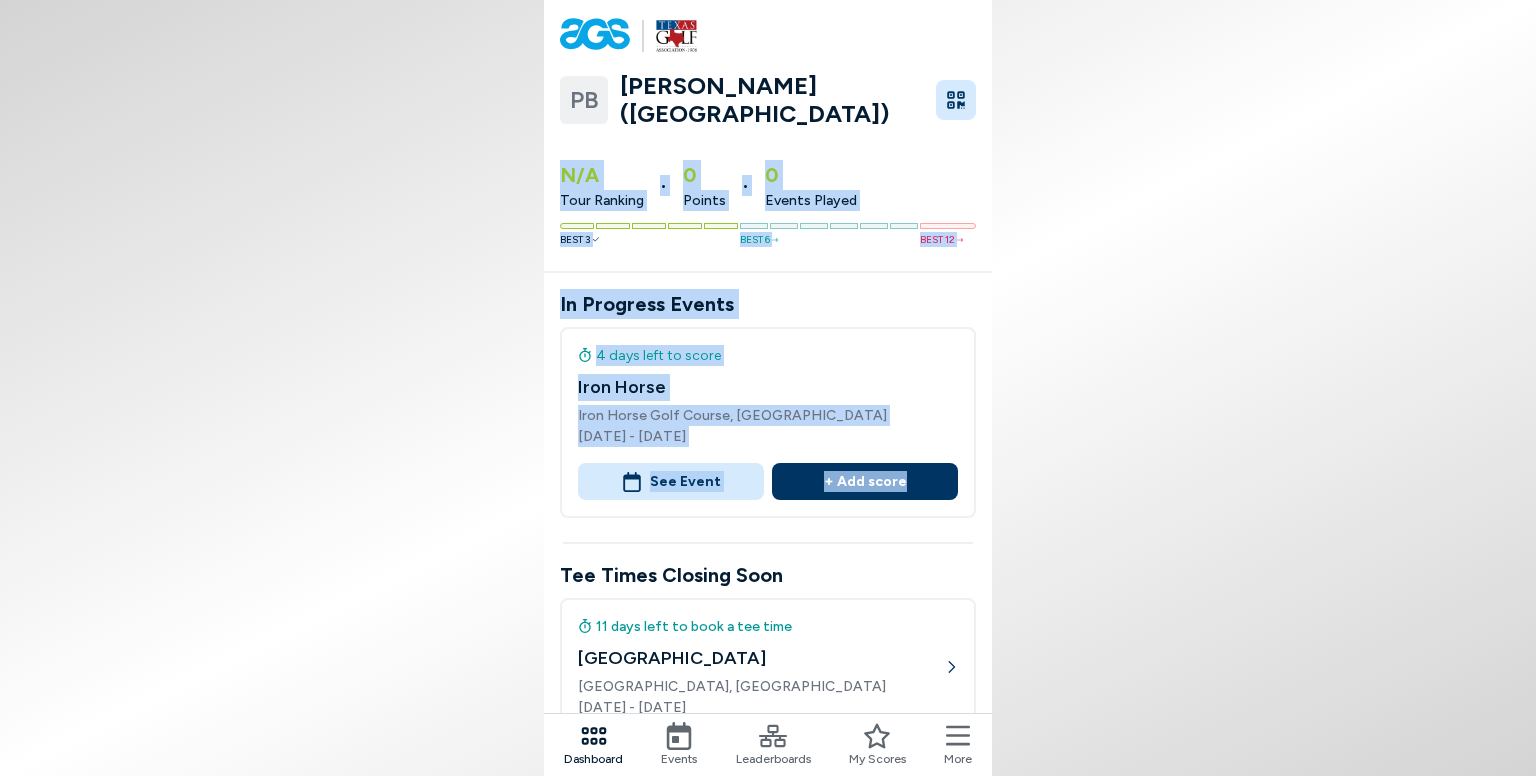 drag, startPoint x: 1535, startPoint y: 87, endPoint x: 1535, endPoint y: 496, distance: 409 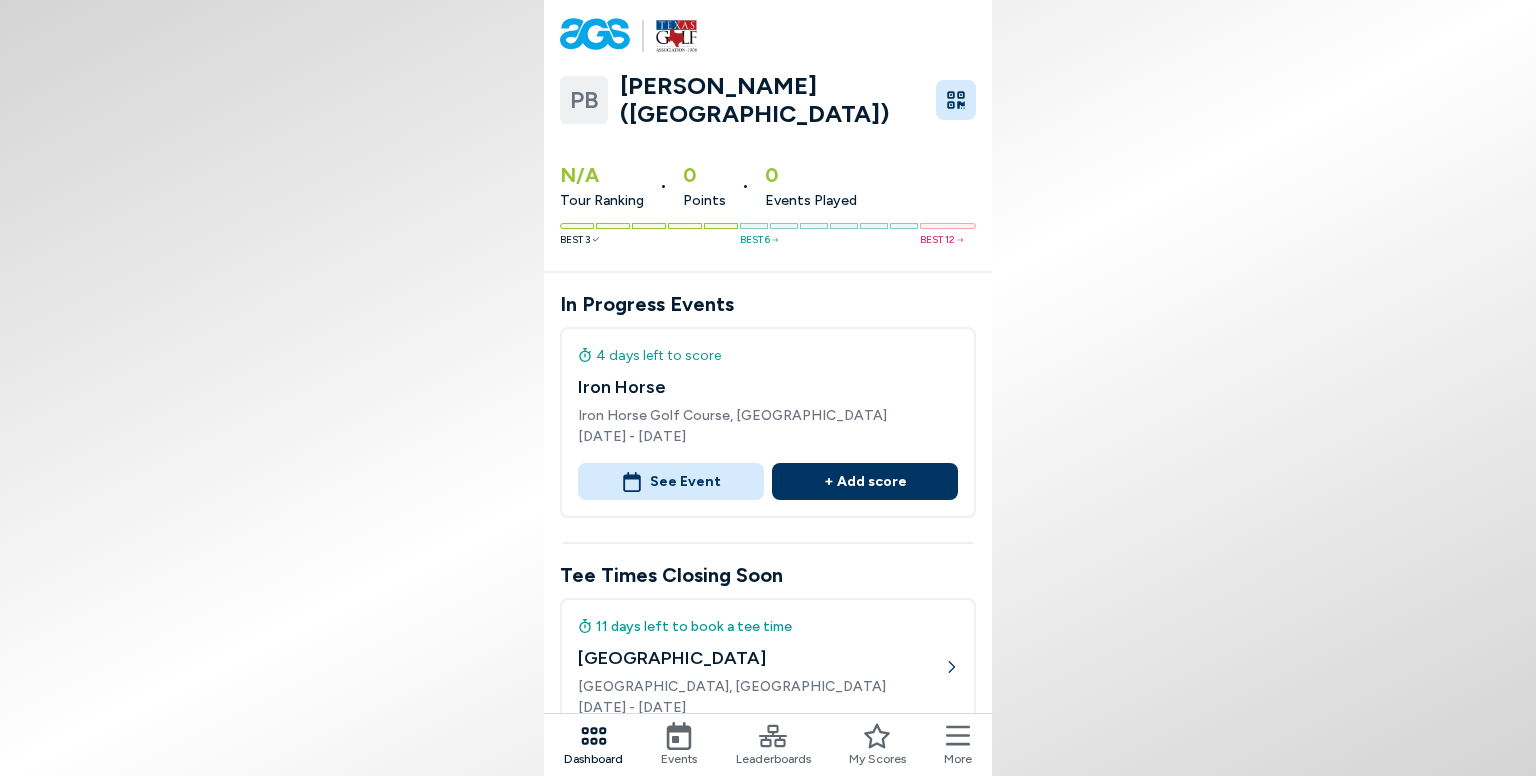 click 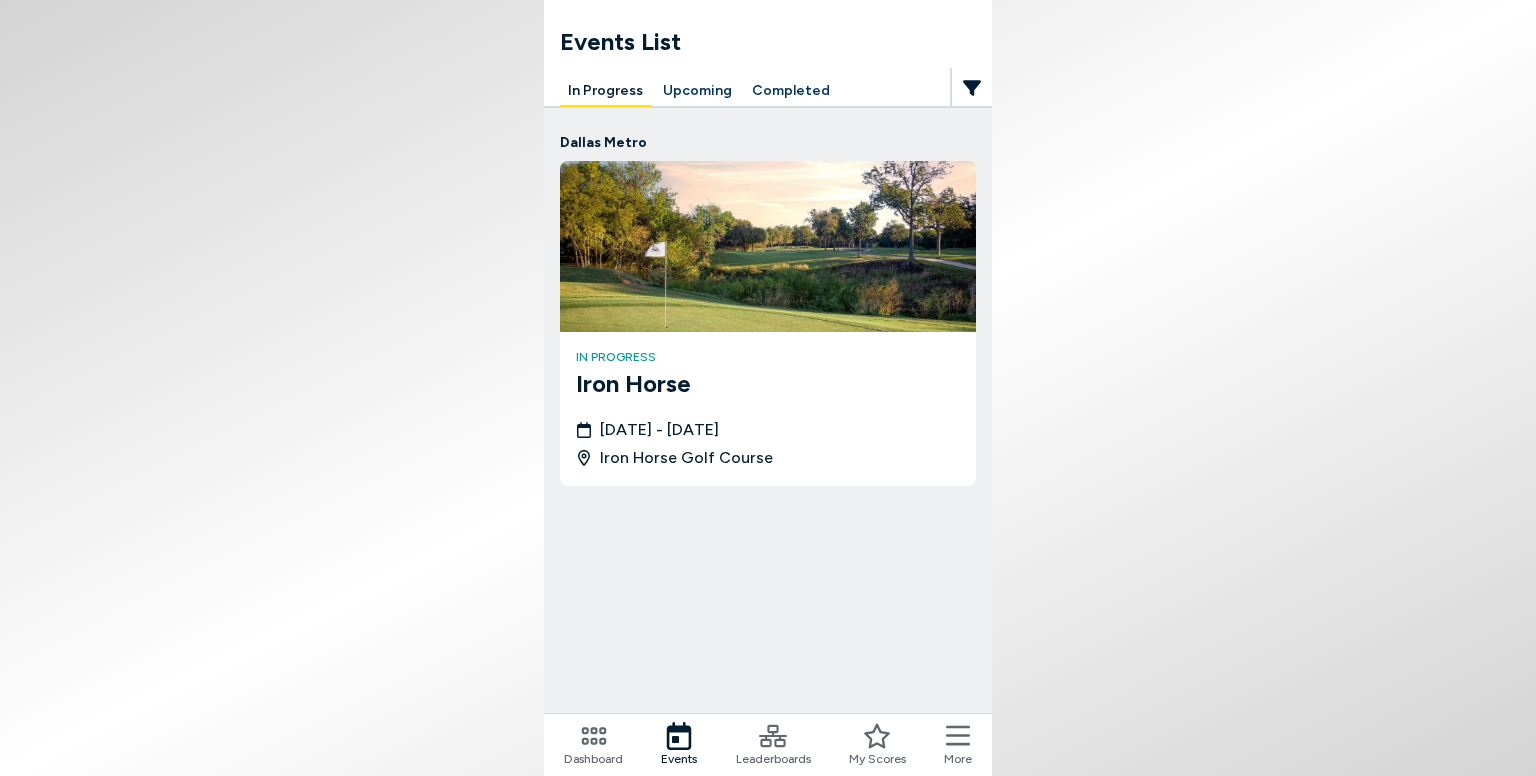 click on "Leaderboards" at bounding box center (773, 759) 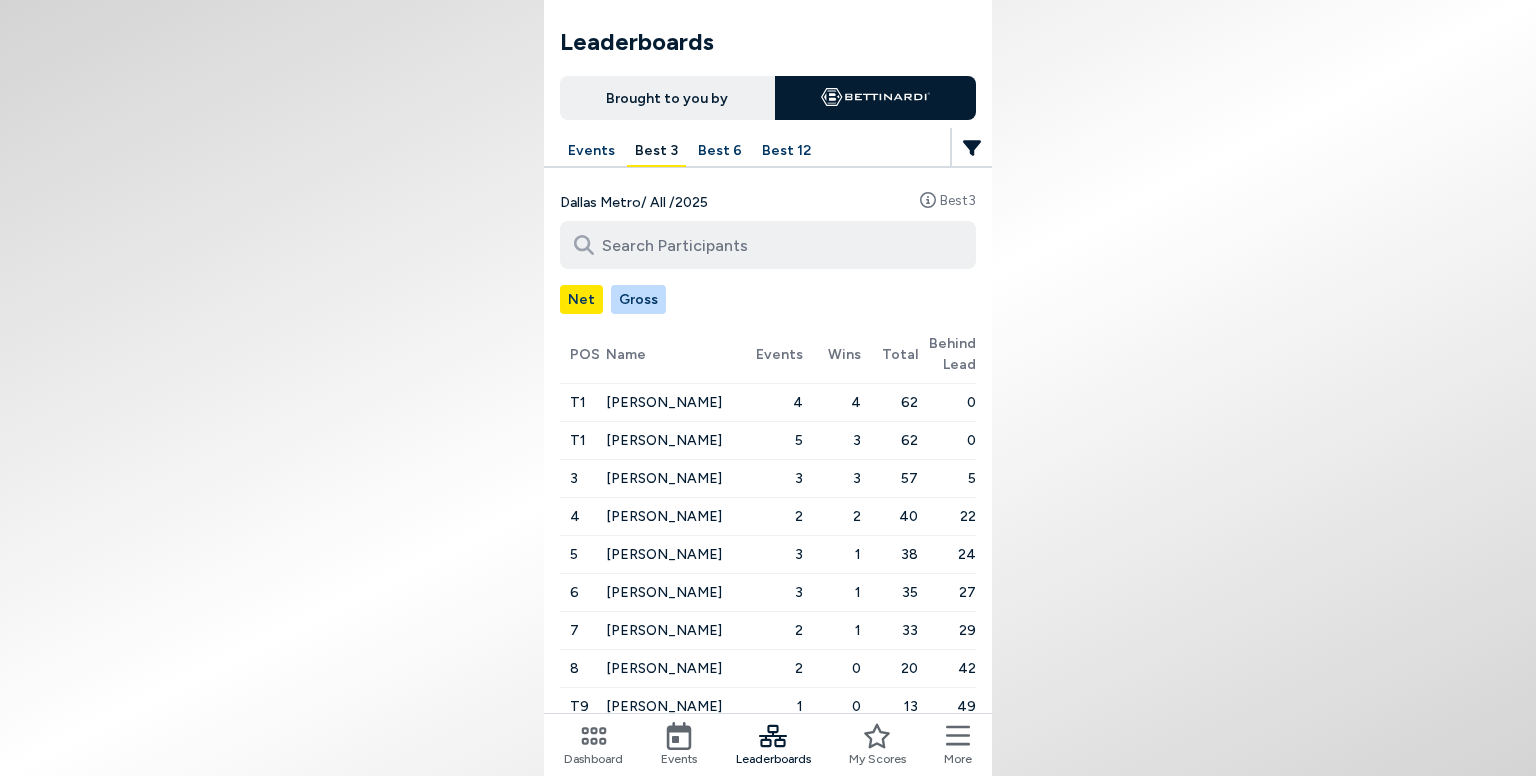 click on "My Scores" at bounding box center [877, 745] 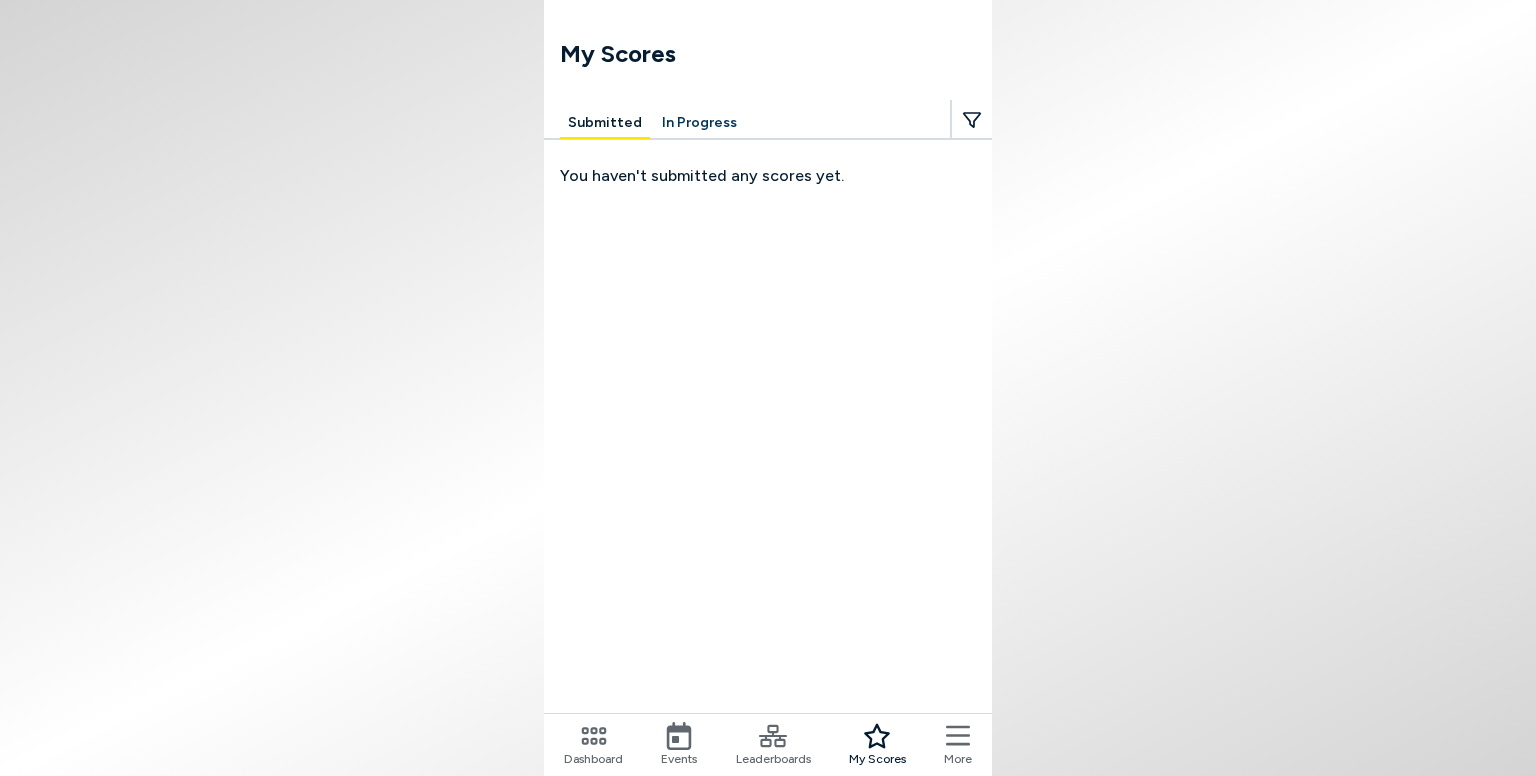 click 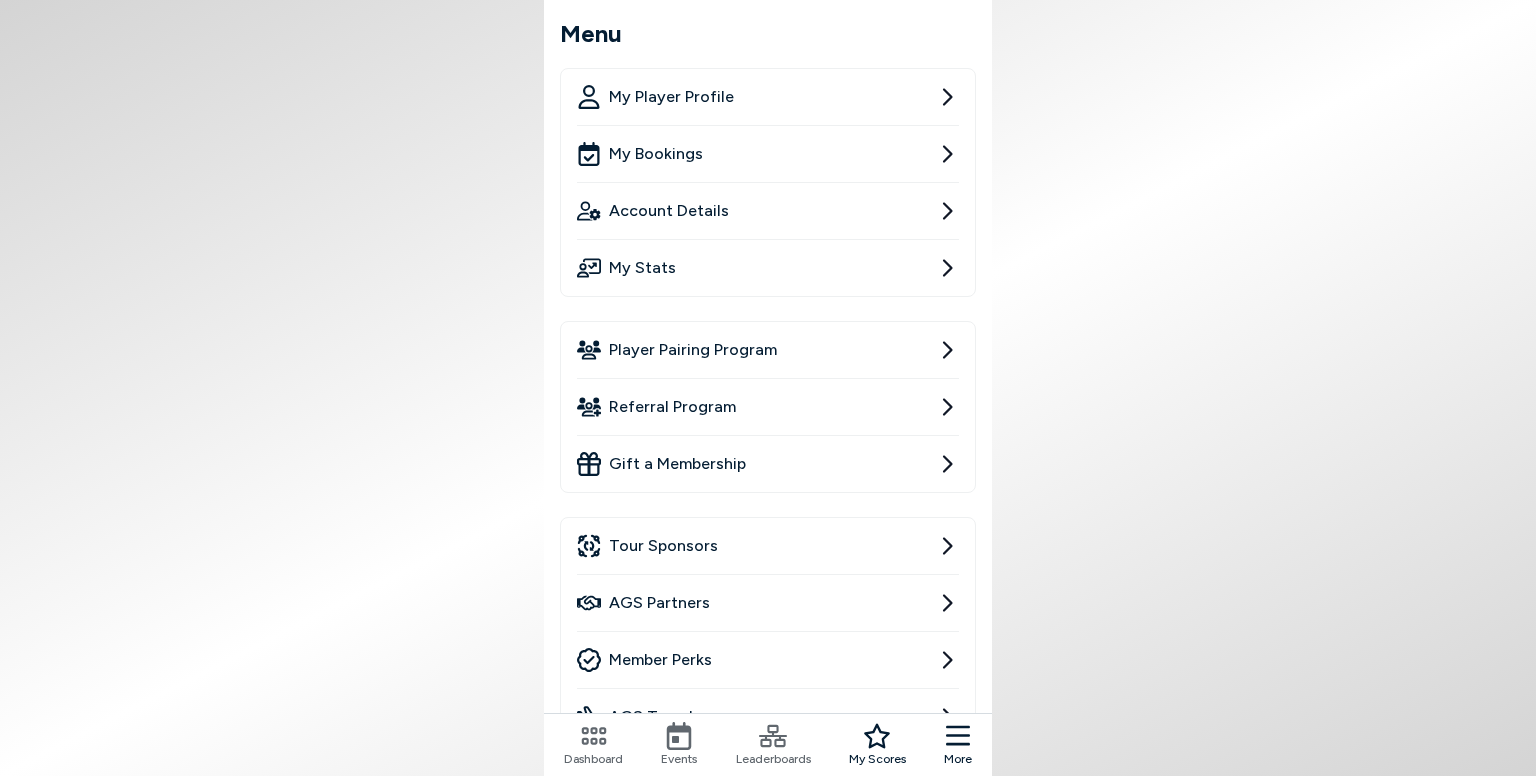 drag, startPoint x: 1535, startPoint y: 257, endPoint x: 1535, endPoint y: 658, distance: 401 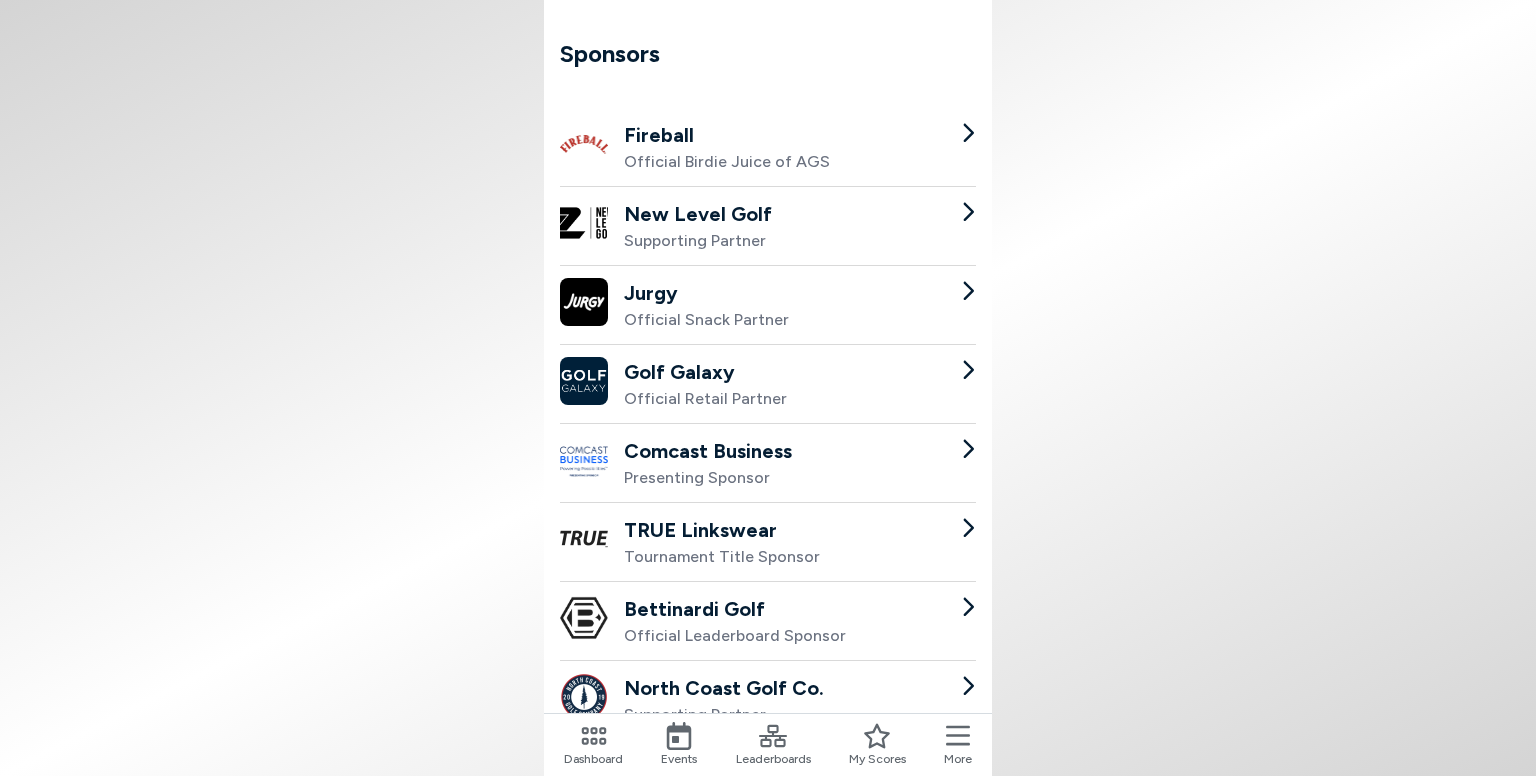 click on "Sponsors Fireball Official Birdie Juice of AGS New Level Golf  Supporting Partner Jurgy Official Snack Partner Golf Galaxy Official Retail Partner Comcast Business Presenting Sponsor TRUE Linkswear Tournament Title Sponsor Bettinardi Golf Official Leaderboard Sponsor North Coast Golf Co.  Supporting Partner Palm Rat Golf  Supporting Partner Specialized Performance Rehab Tournament Title Sponsor  [PERSON_NAME] Print Official Print and Copy Sponsor Buckeye Tags Supporting Partner Founding Farmers Supporting Partner and Official Event Space [PERSON_NAME]-Medicare Supplement Plans Tournament Title Sponsor  Valley Forge and [GEOGRAPHIC_DATA], [GEOGRAPHIC_DATA] Tournament Title Sponsor Five Iron Golf Tournament Title Sponsor [PERSON_NAME] [PERSON_NAME] Caddie Scholarship Trust Tournament Title Sponsor n͓̽i͓̽c͓̽e͓̽things Tournament Title Sponsor Mikicia Tournament Title Sponsor S&T Bank Tournament Title Sponsor LINKSOUL Supporting Partner Dashboard Events Leaderboards My Scores More Menu My Player Profile My Bookings Account Details My Stats" at bounding box center [768, 388] 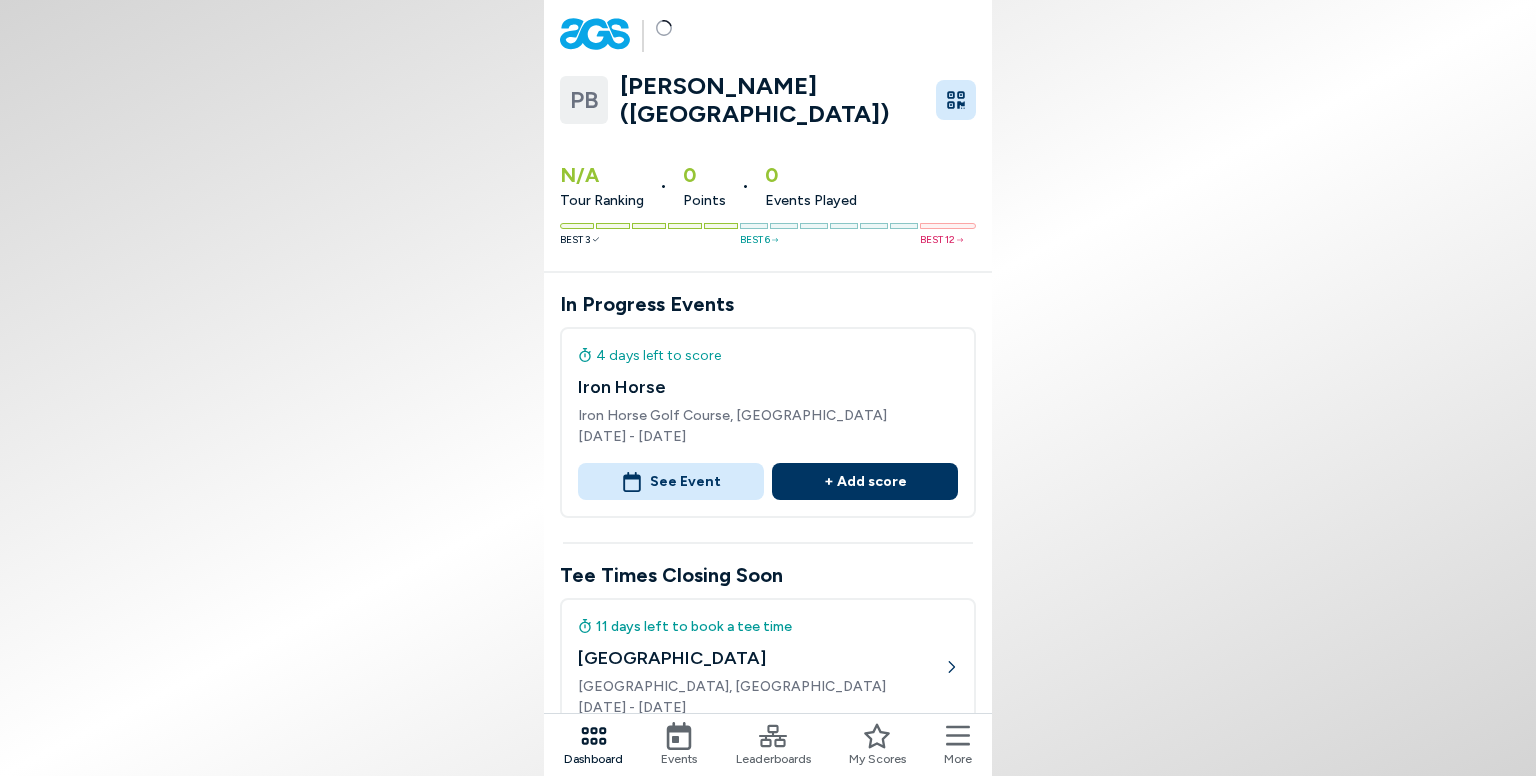 click 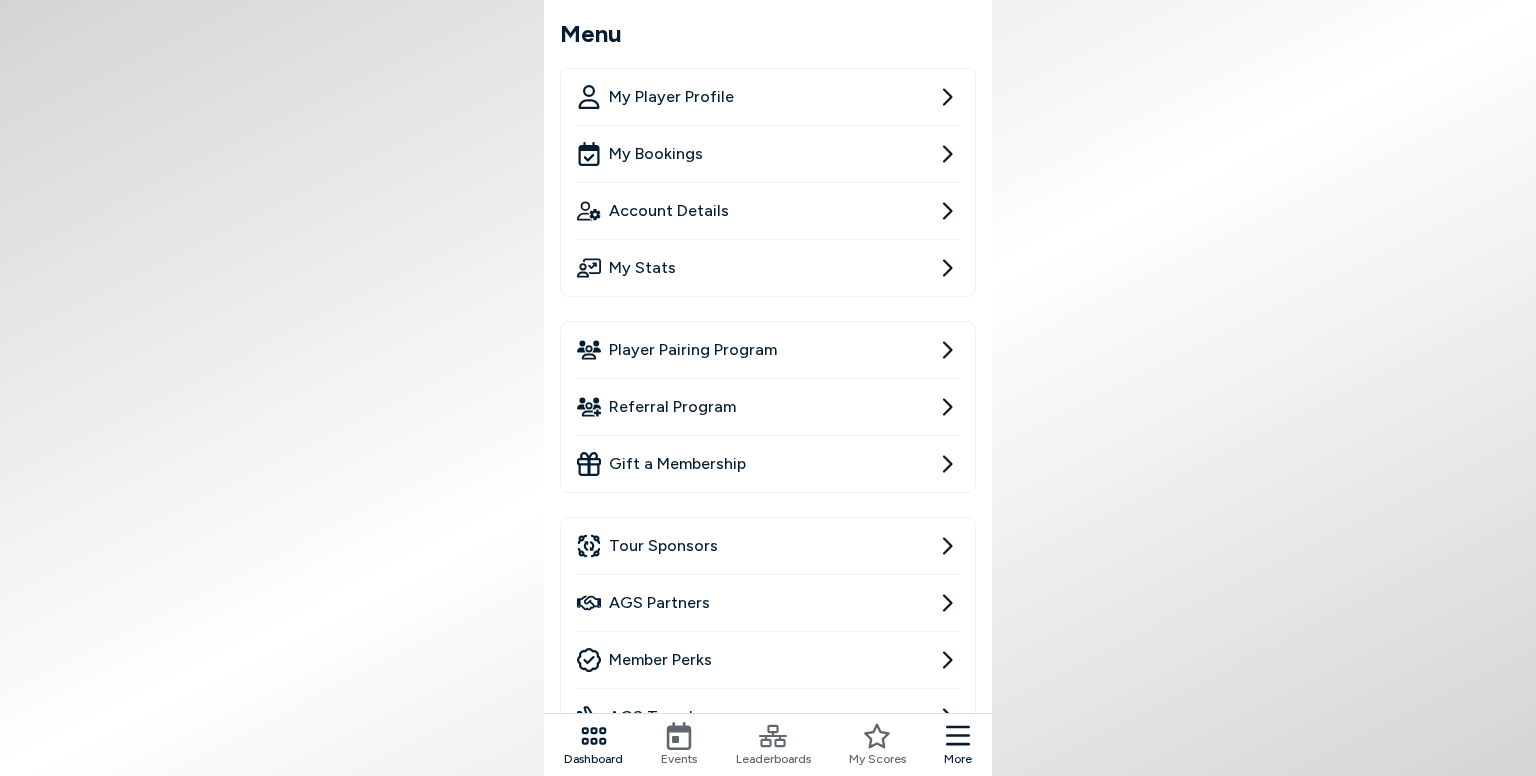 click on "My Player Profile" at bounding box center [671, 97] 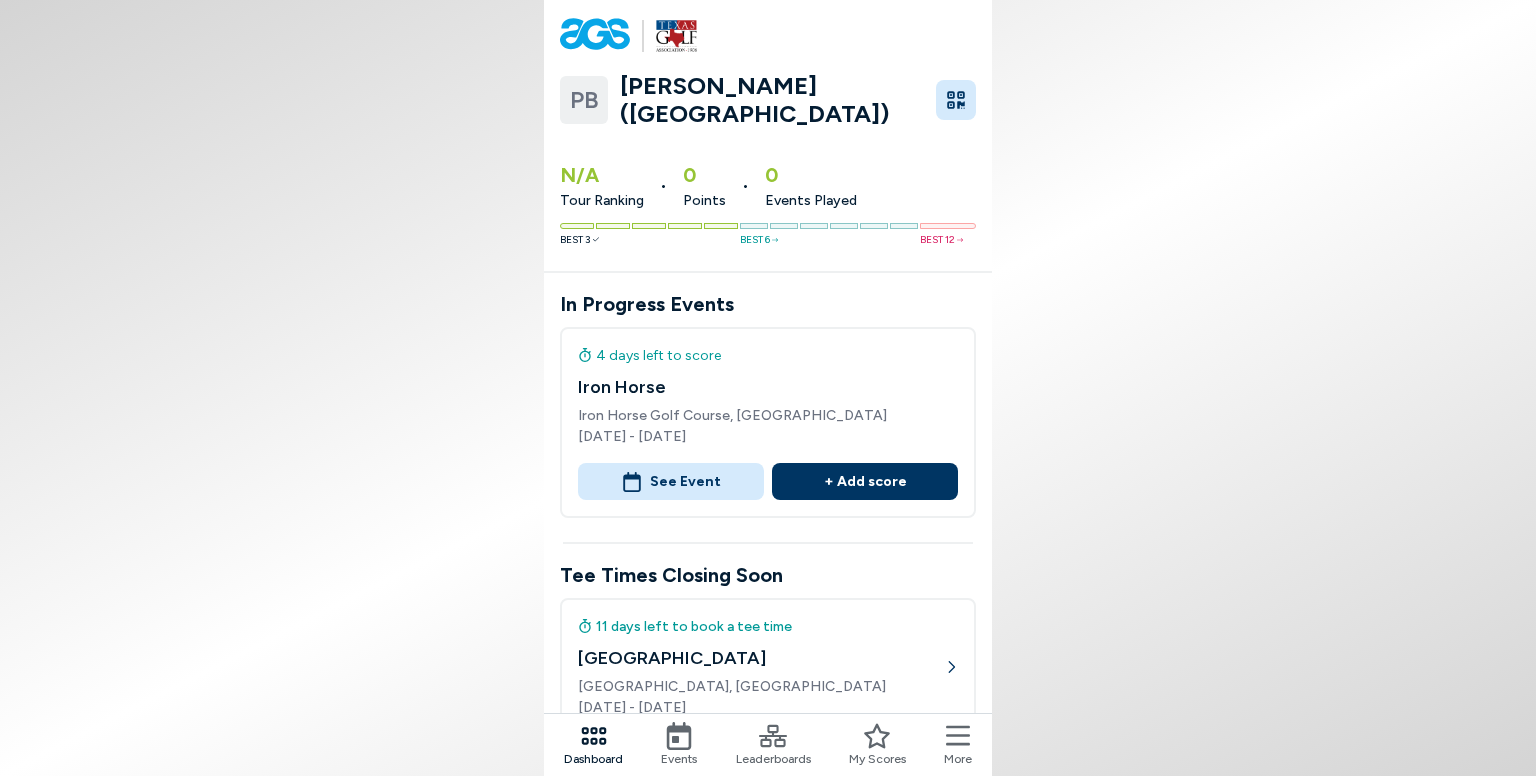 click 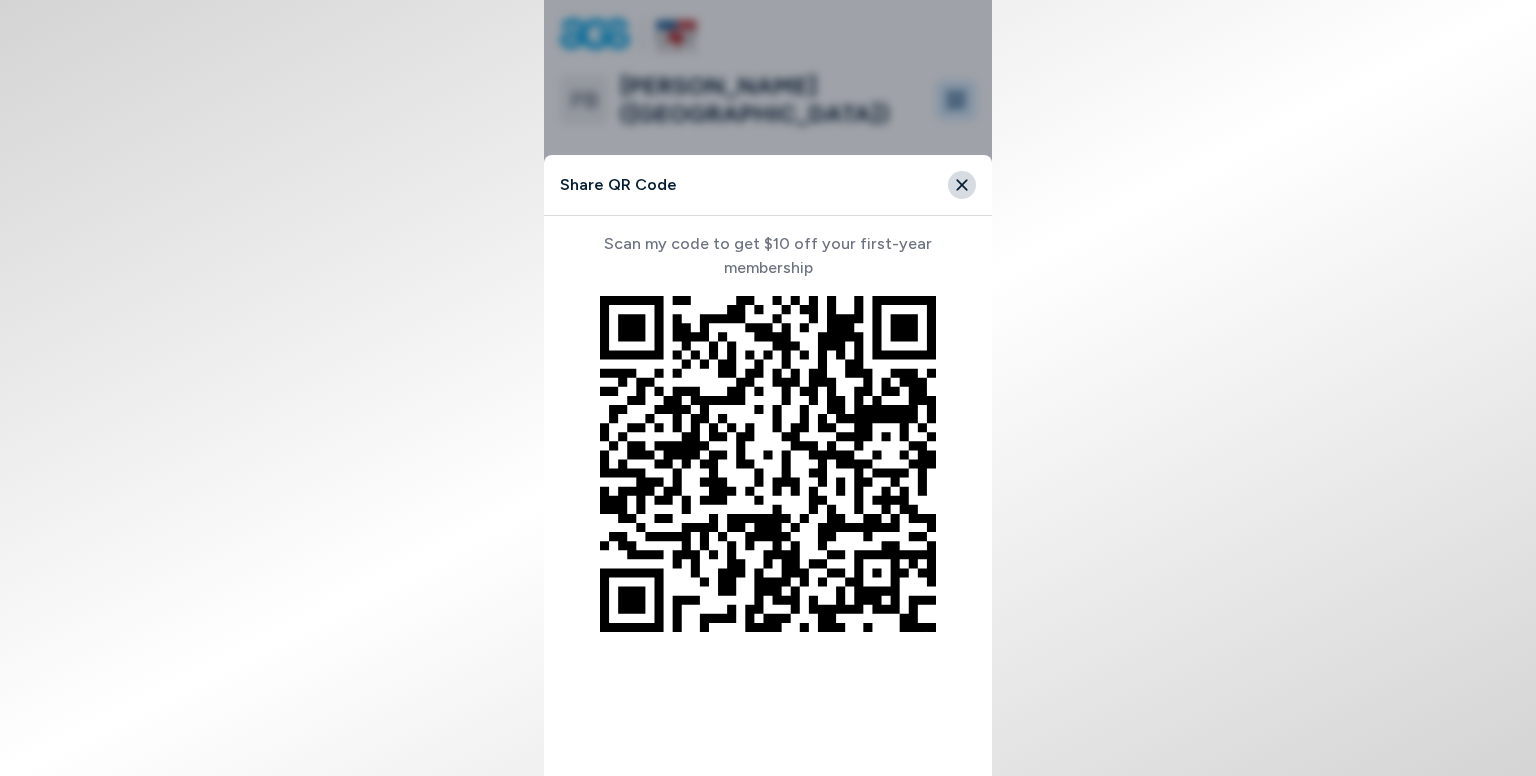 click on "PB [PERSON_NAME] ([GEOGRAPHIC_DATA]) N/A Tour Ranking • 0 Points • 0 Events Played Best 3 Best 6 Best 12 In Progress Events 4 days left to score Iron Horse Iron Horse Golf Course, [GEOGRAPHIC_DATA] Metro [DATE] - [DATE] See Event + Add score Tee Times Closing Soon 11 days left to book a tee time [GEOGRAPHIC_DATA], [GEOGRAPHIC_DATA] Metro [DATE] - [DATE] 18 days left to book a tee time Trails of Frisco The Trails of Frisco Golf Club, Dallas Metro [DATE] - [DATE] Player Pairing Program Connect with fellow AGS members and find playing partners based on common interests and availability. Find a Partner Favorite Members See All Keep tabs on your friends or the competition by adding fellow members to your Favorites. Click the star icon in the Player Pairing Program to add or remove members. Referral Program Sponsors View more Dashboard Events Leaderboards My Scores More Menu My Player Profile My Bookings Account Details My Stats Player Pairing Program Referral Program Gift a Membership AGS Travel" at bounding box center [768, 388] 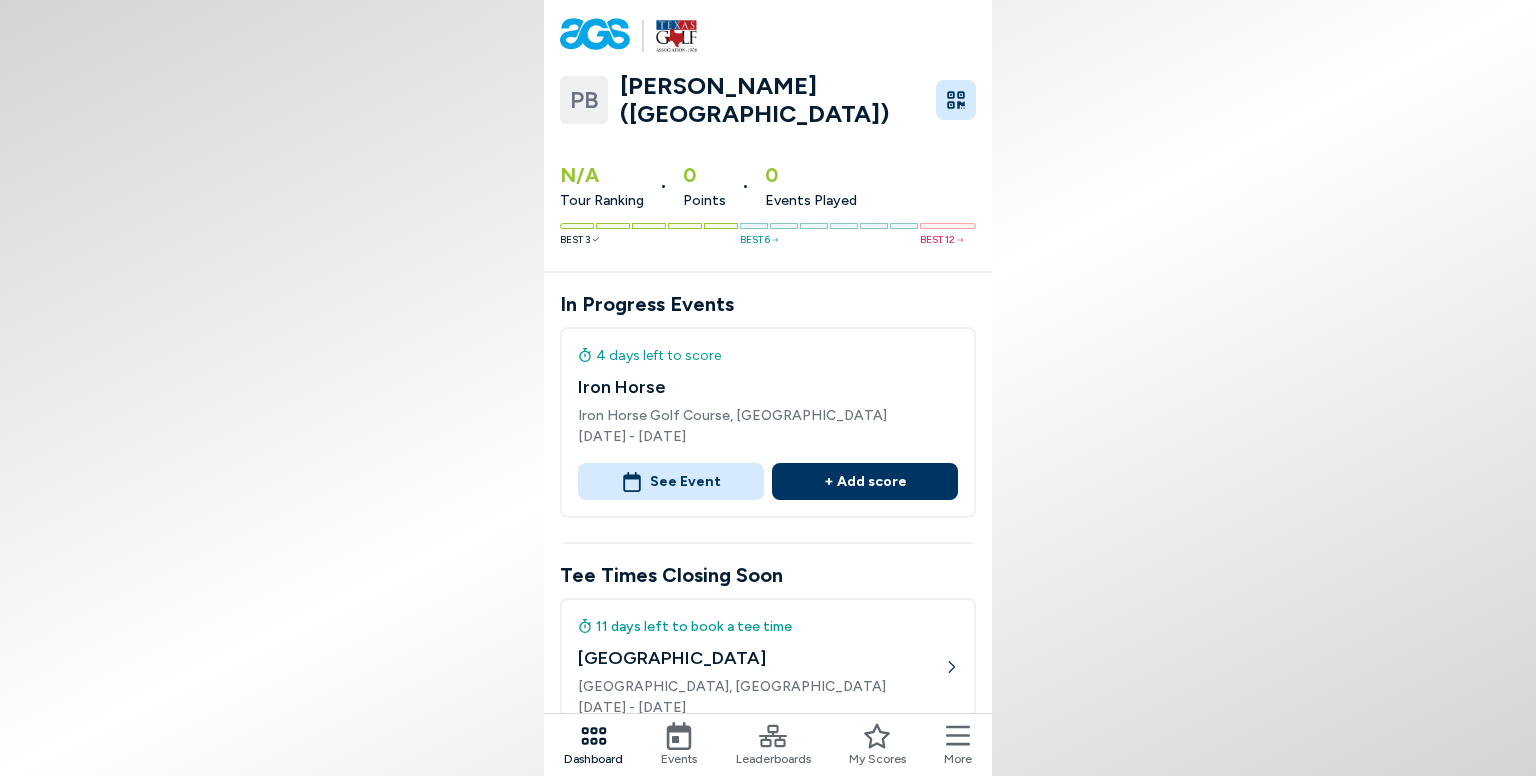 click 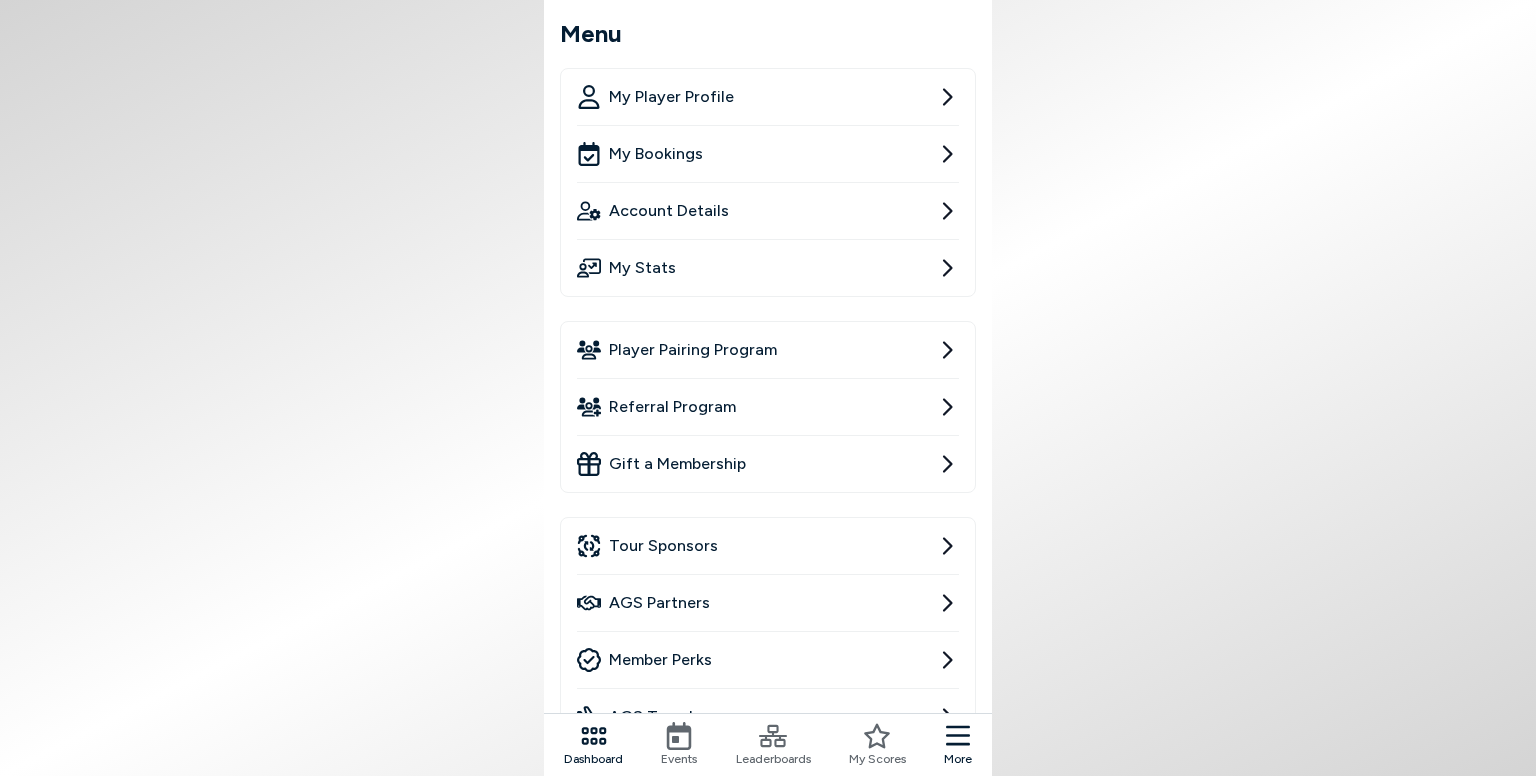 click on "Account Details" at bounding box center (768, 211) 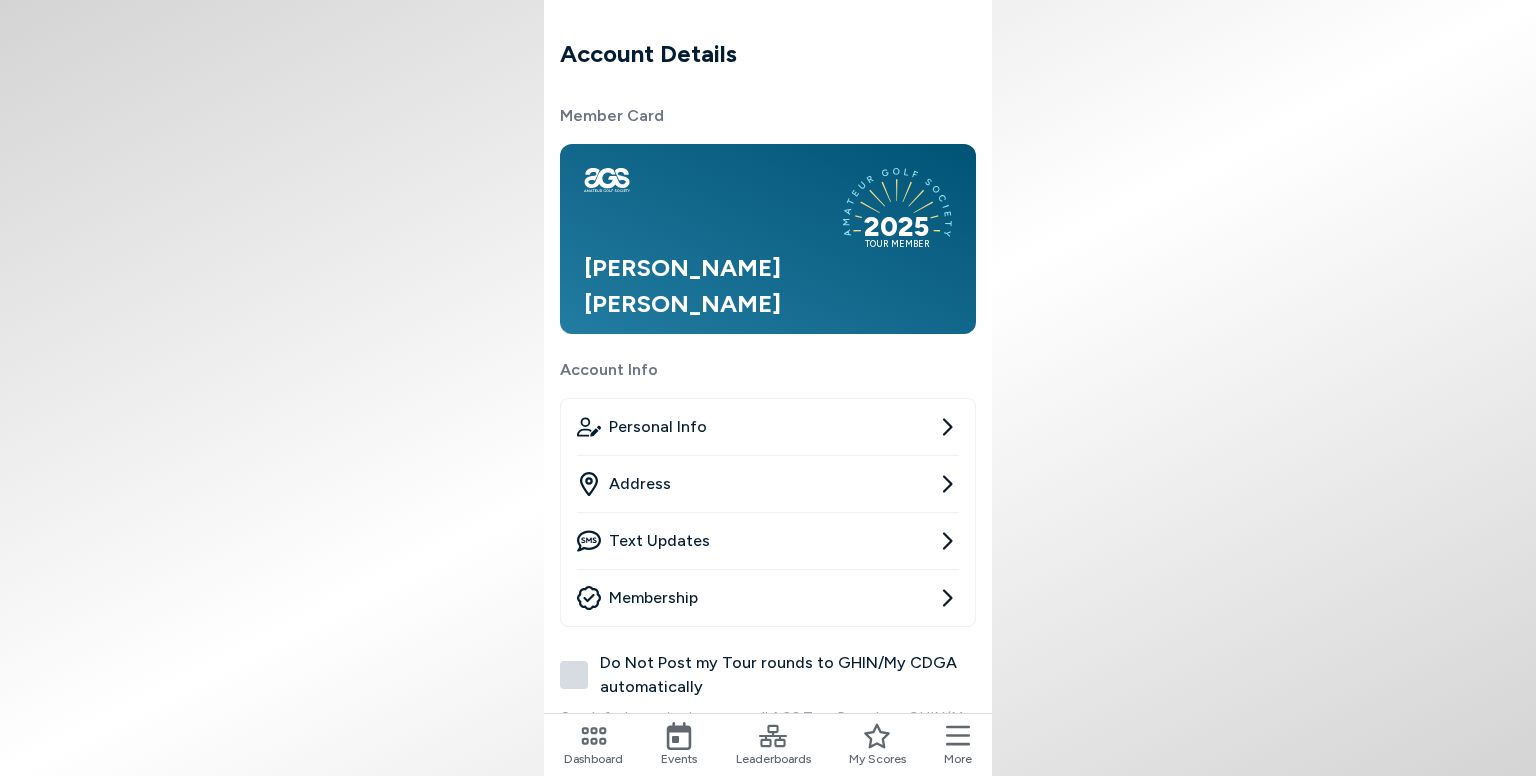 click on "Personal Info" at bounding box center (768, 427) 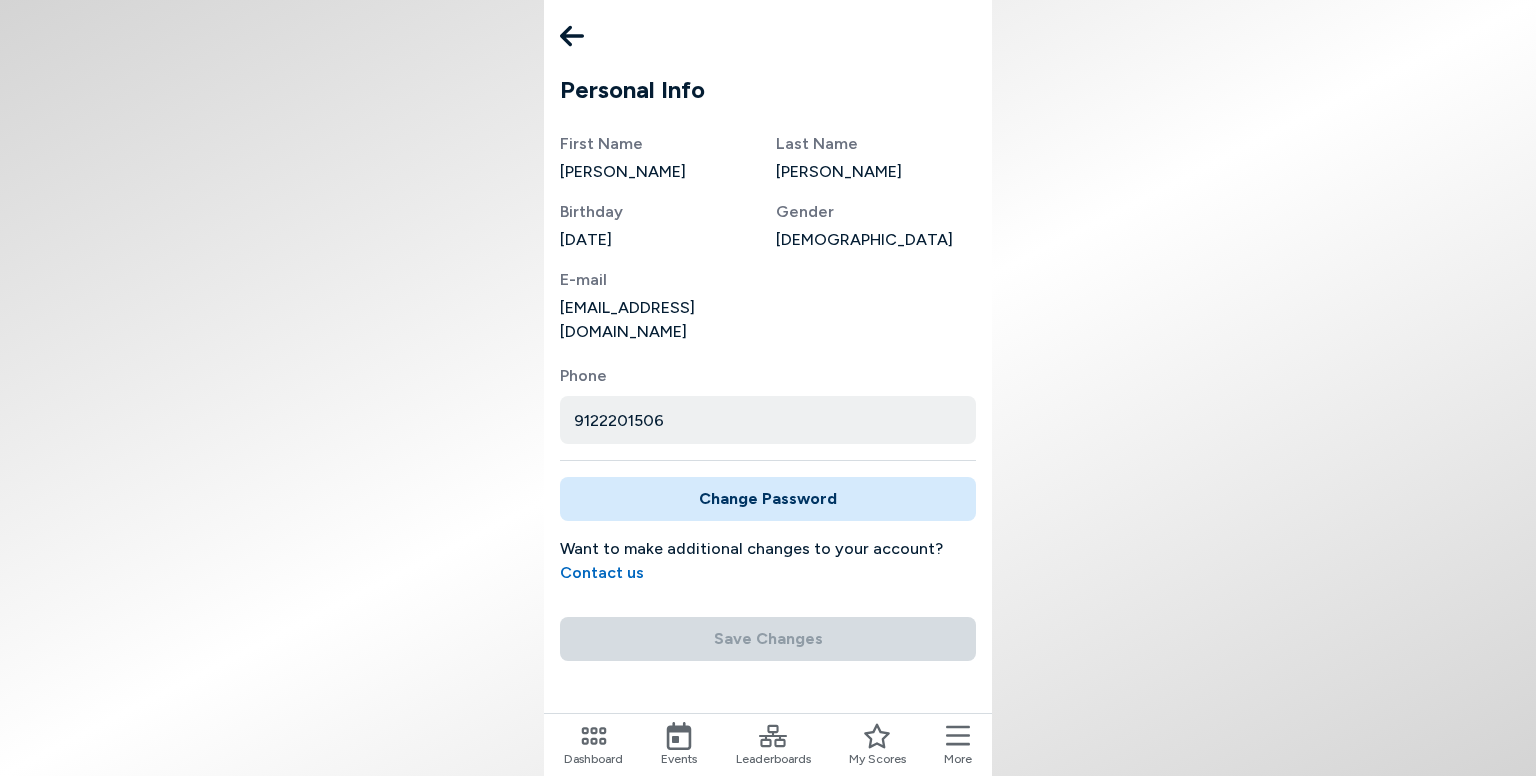 click 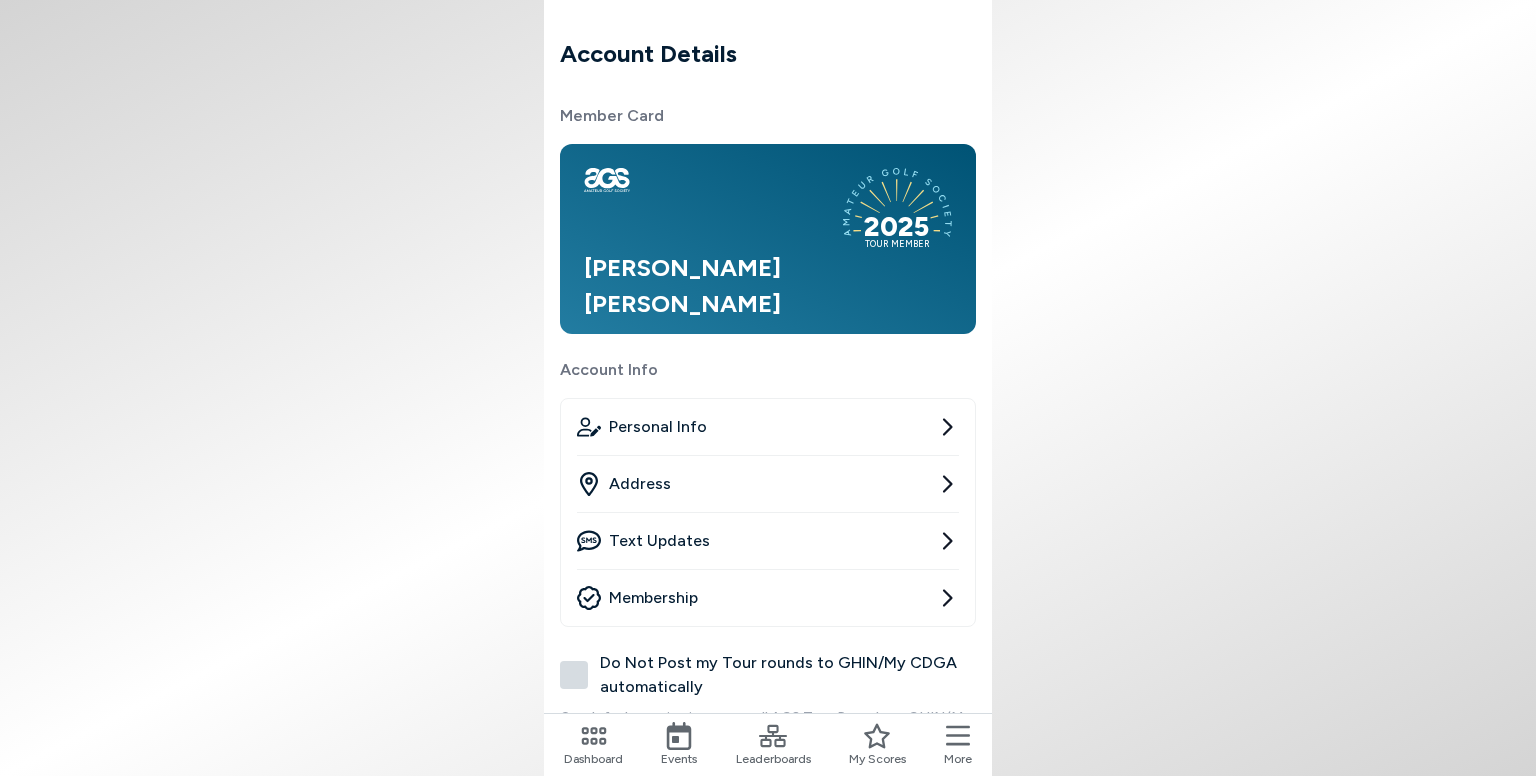 click 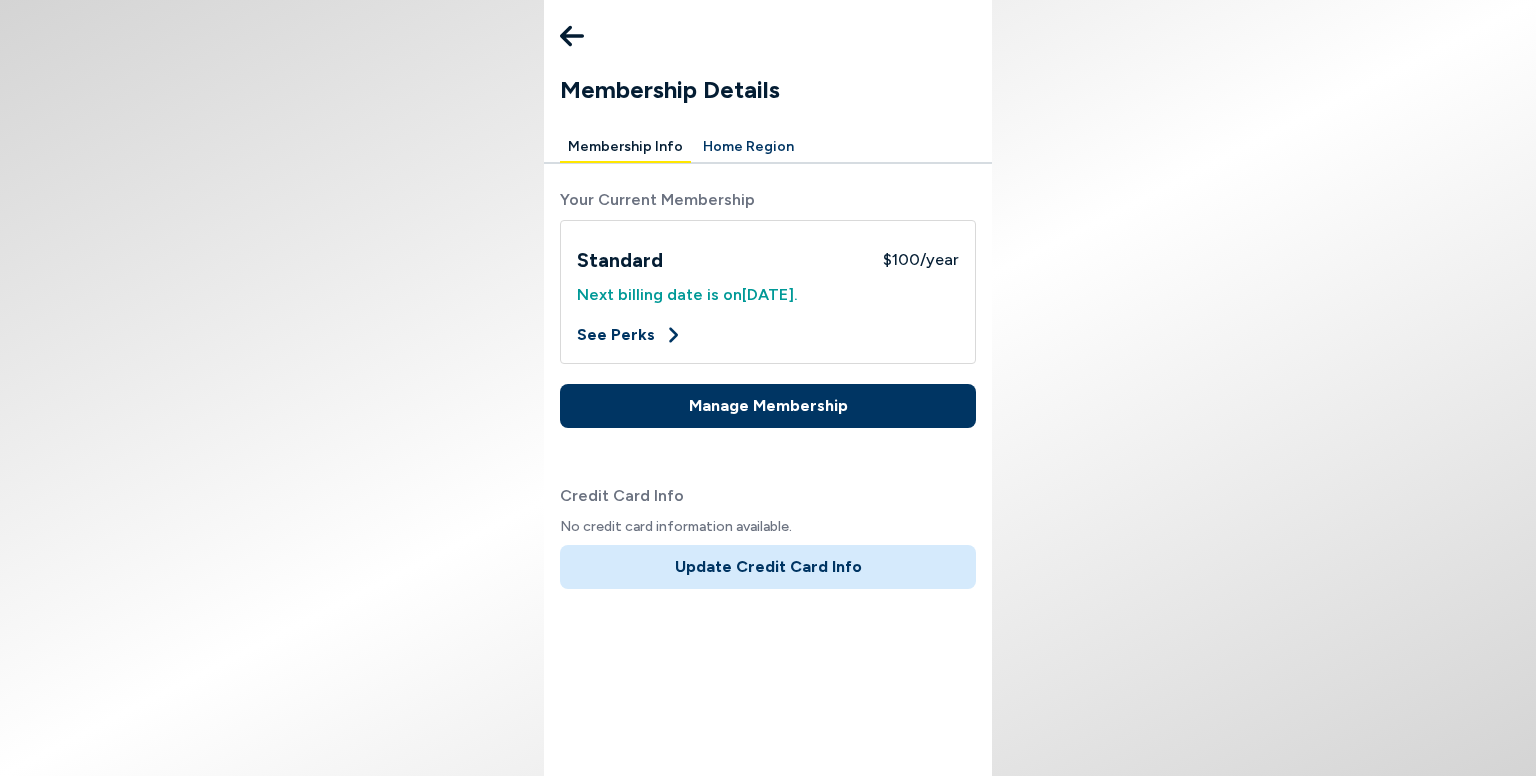 click 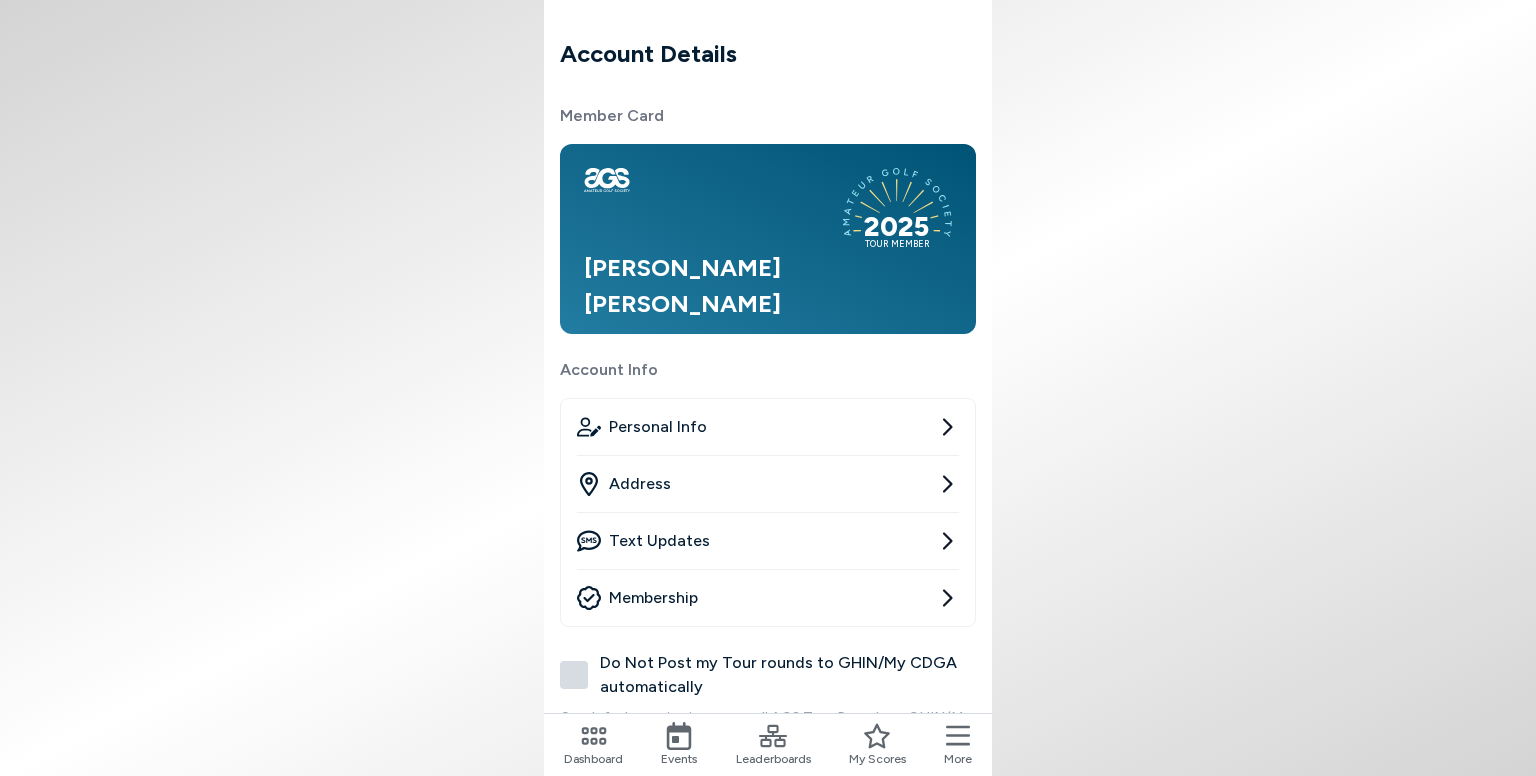 click on "Membership" at bounding box center (768, 598) 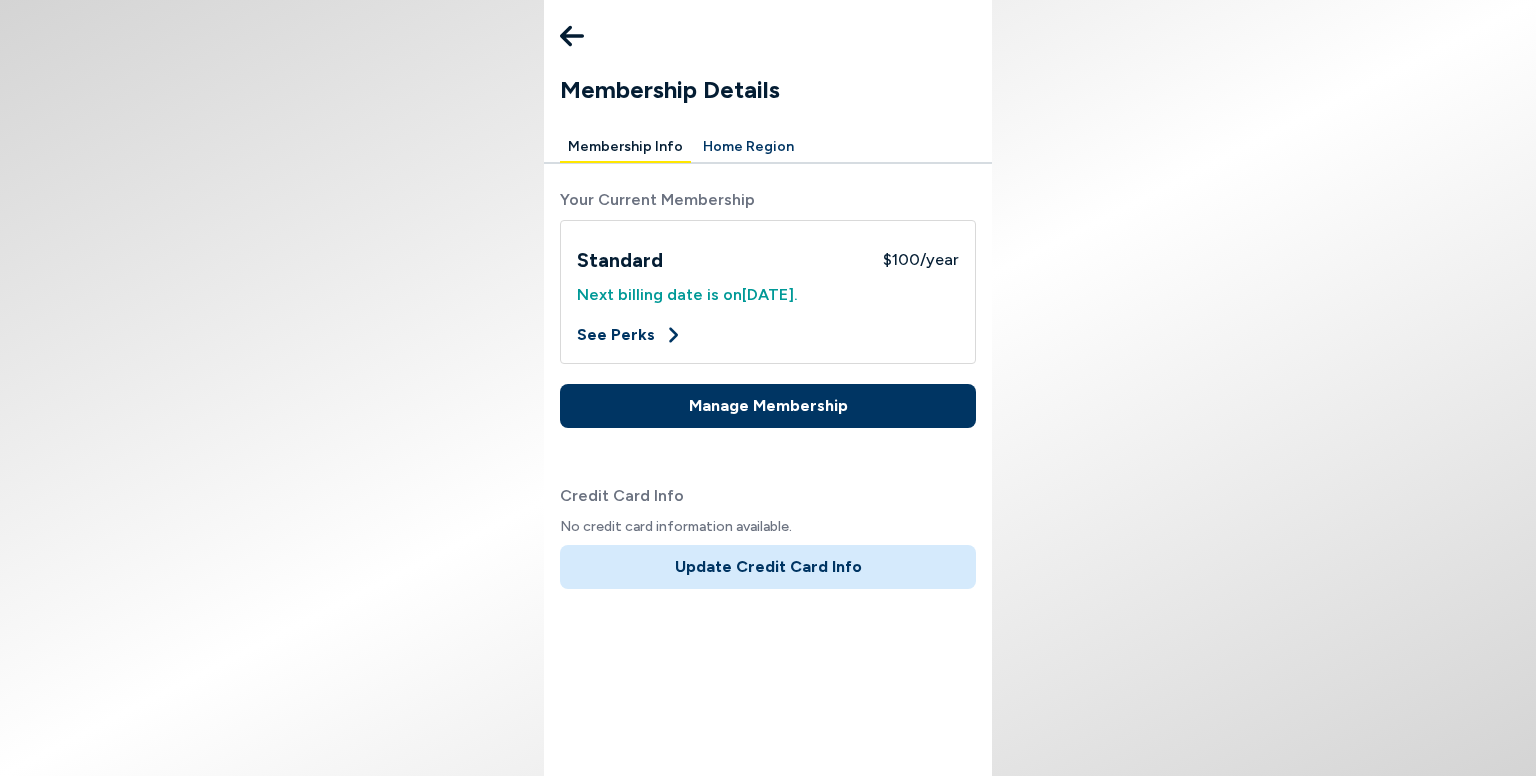 click on "Home Region" at bounding box center (748, 147) 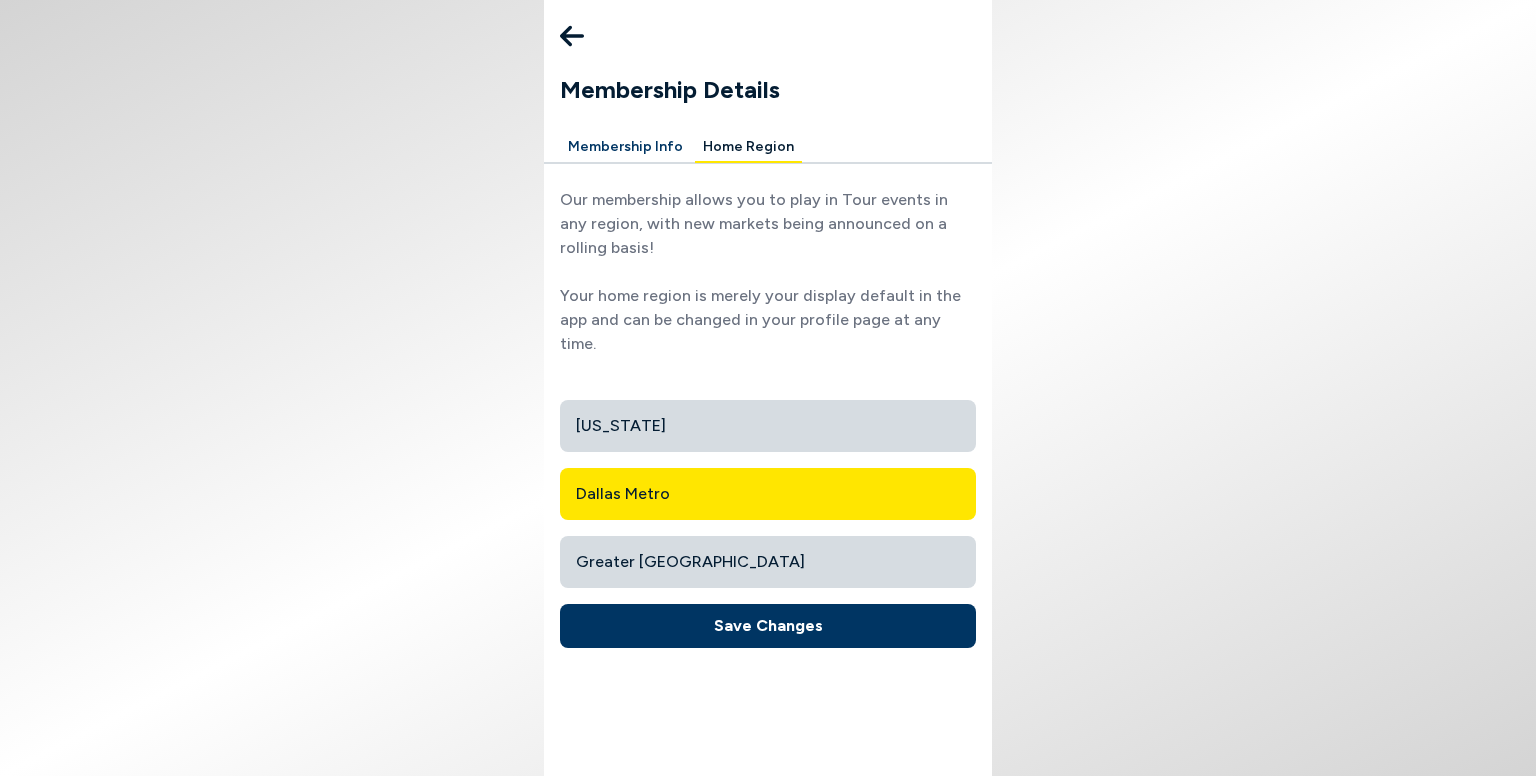 click on "Home Region" at bounding box center (748, 147) 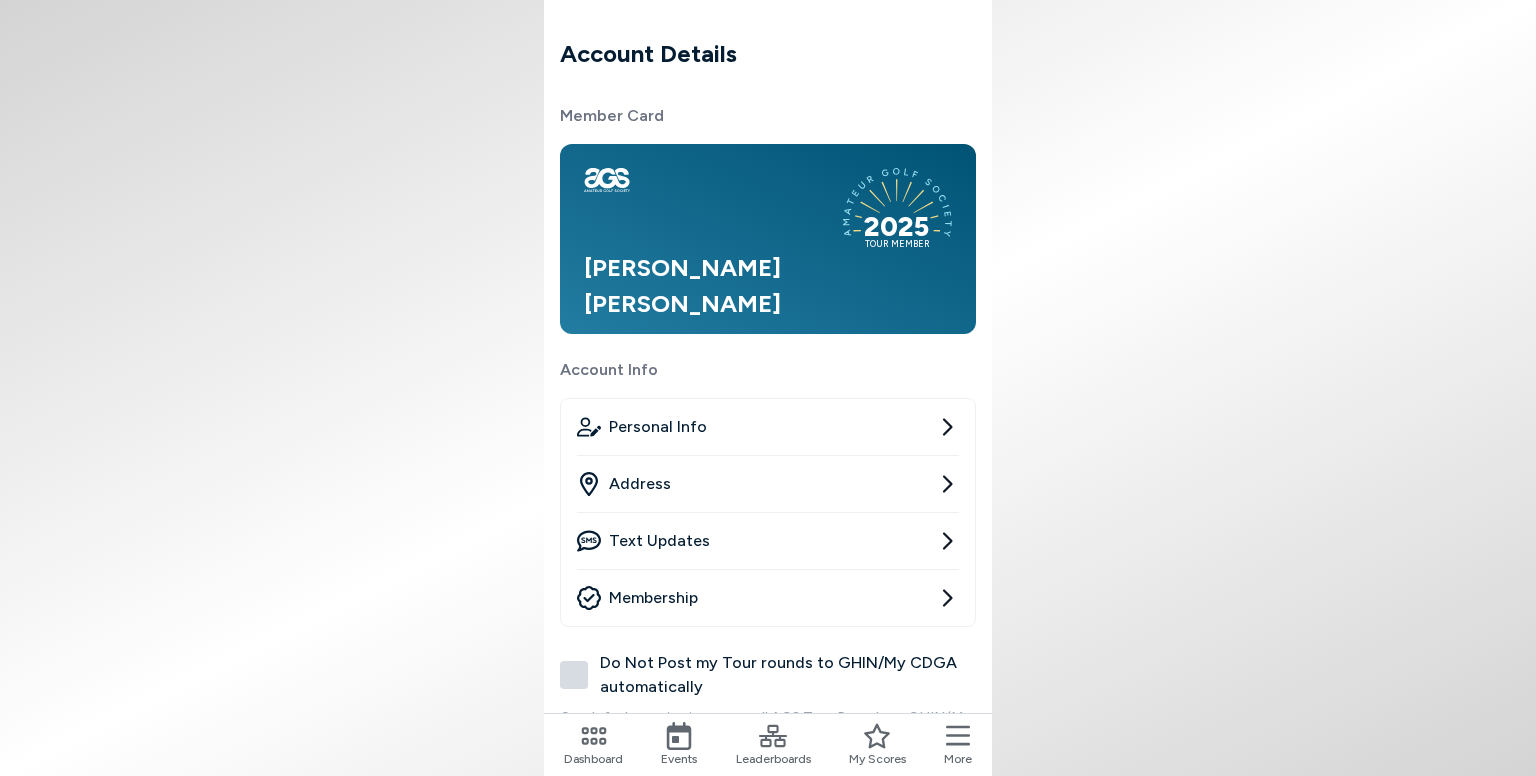 click on "Personal Info" at bounding box center [658, 427] 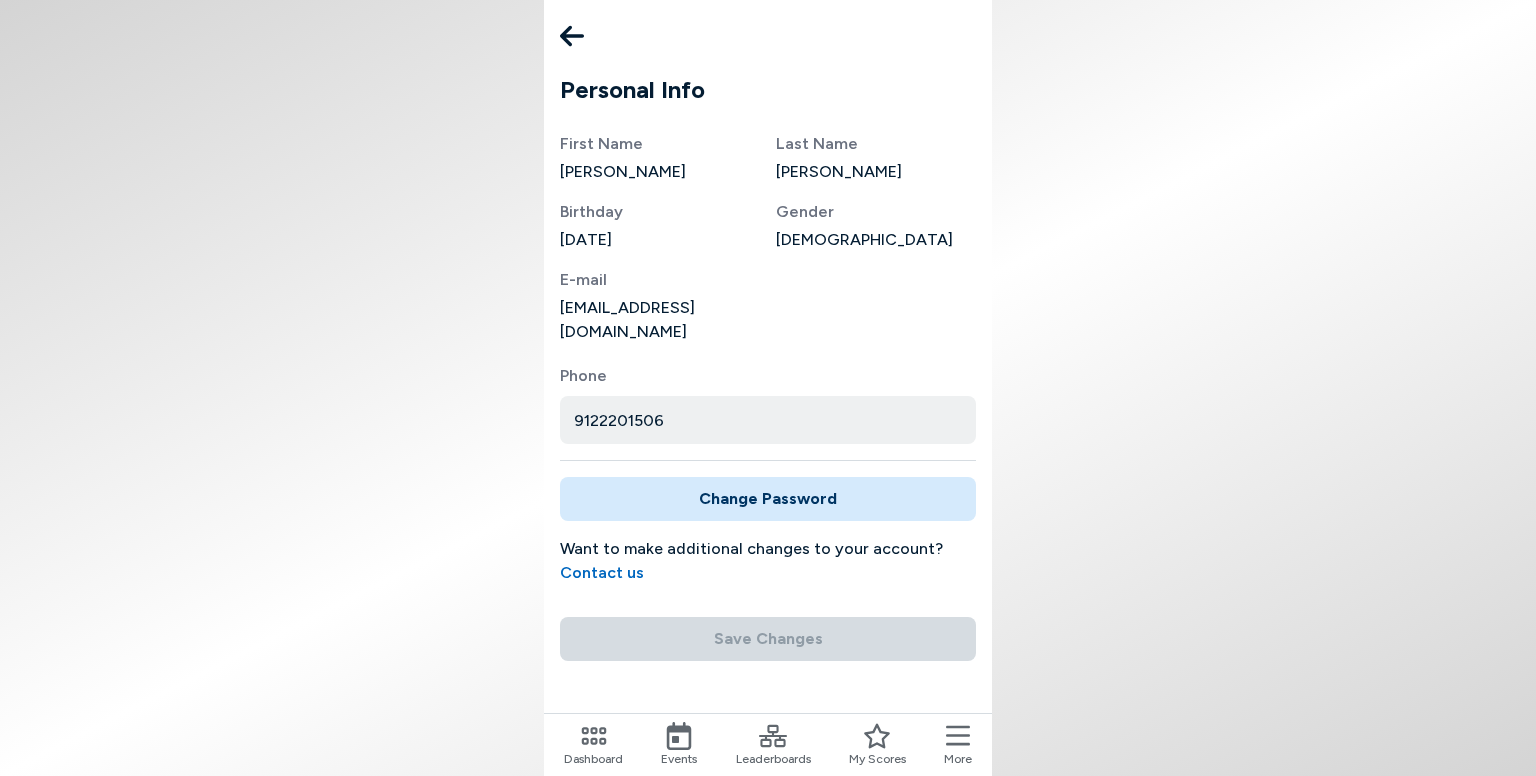 click 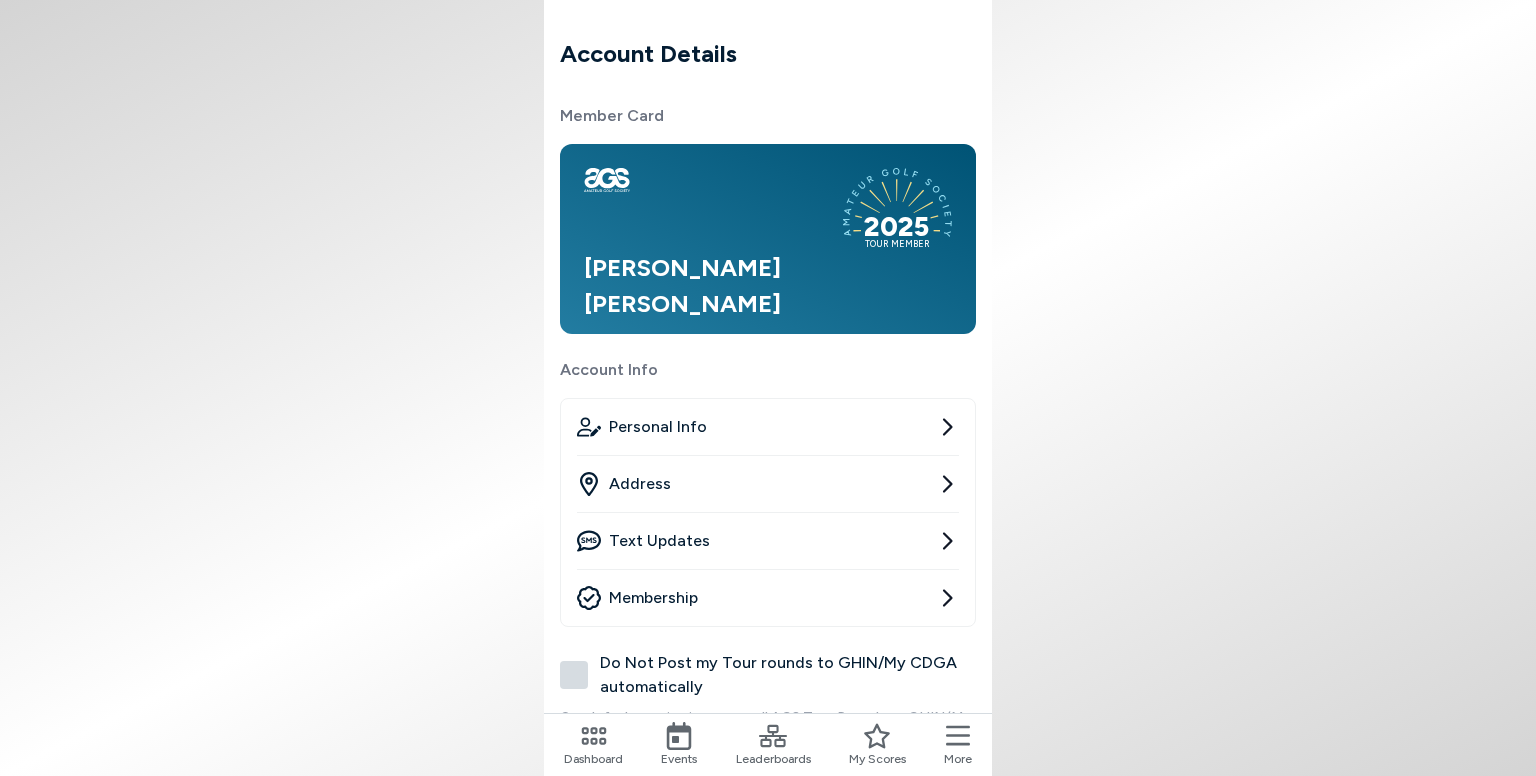 click on "Address" at bounding box center (768, 484) 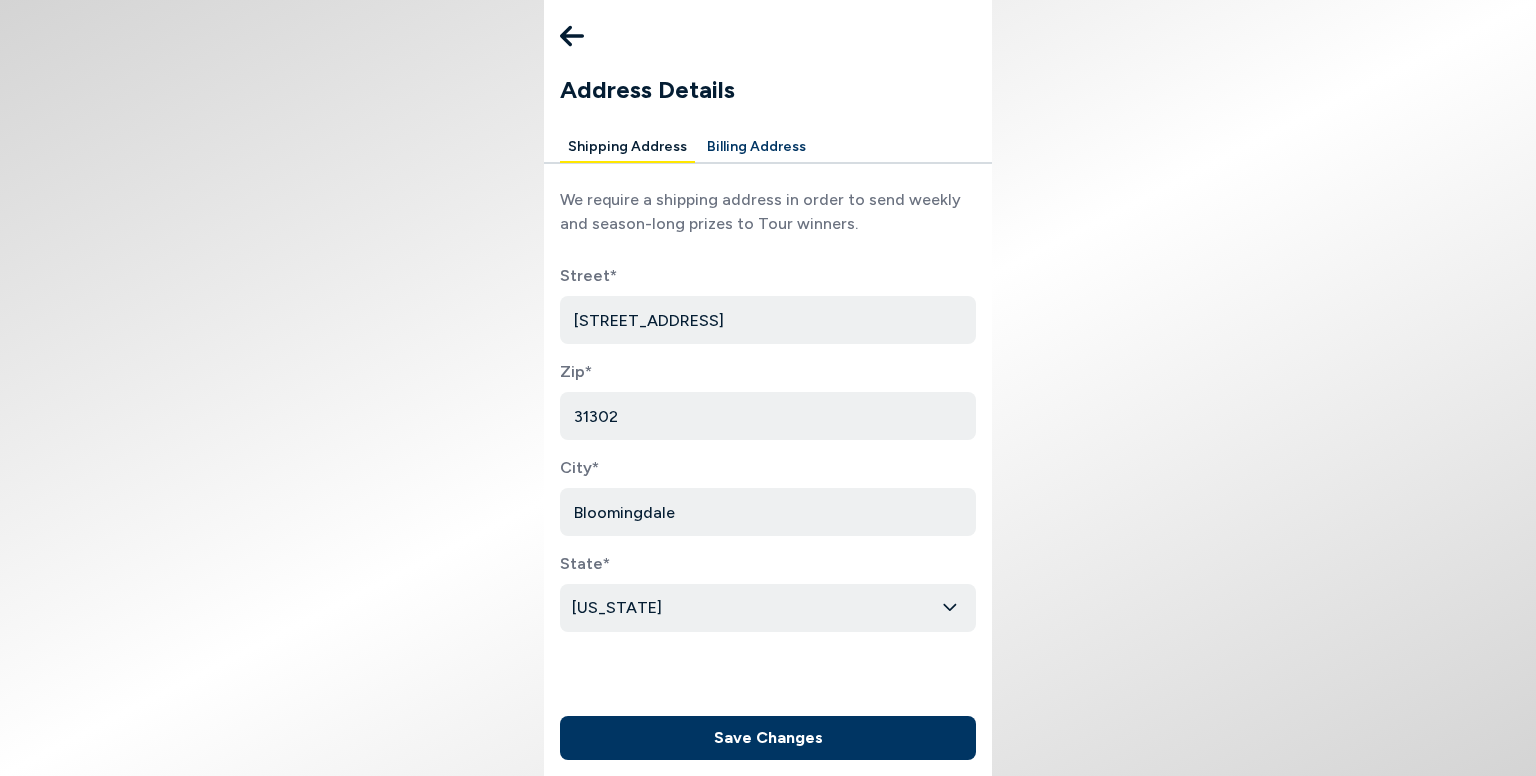 click 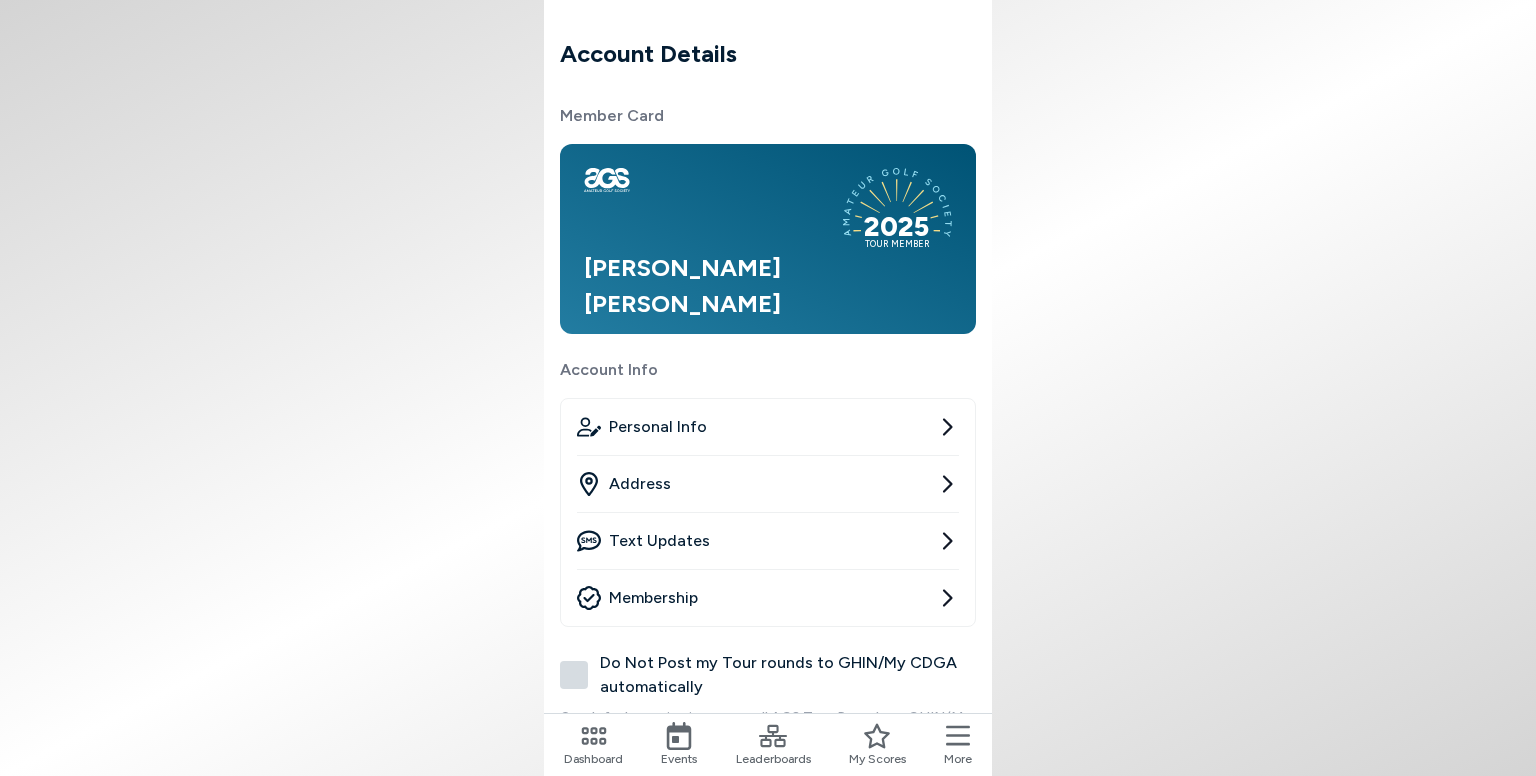click on "Text Updates" at bounding box center (768, 541) 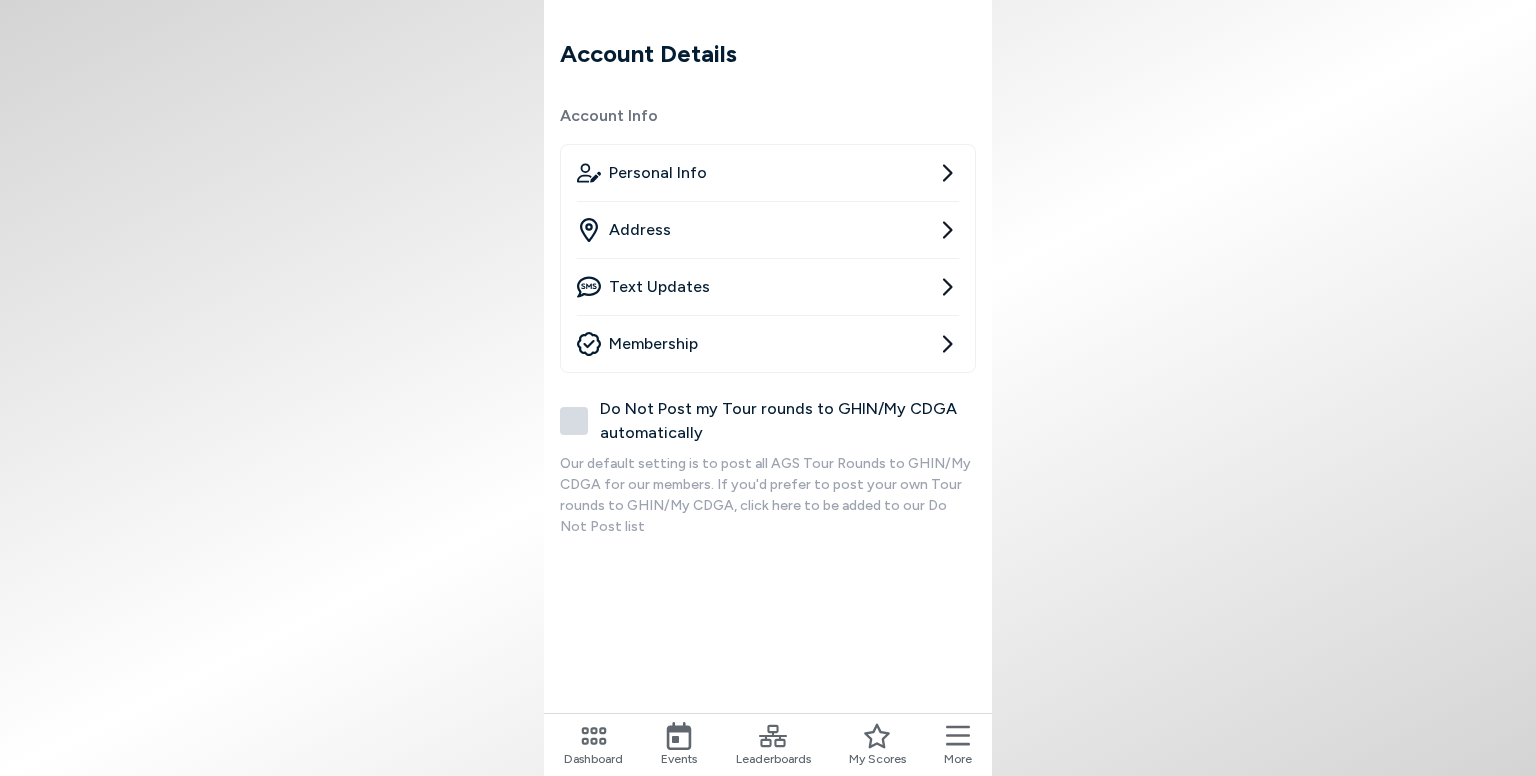 scroll, scrollTop: 0, scrollLeft: 0, axis: both 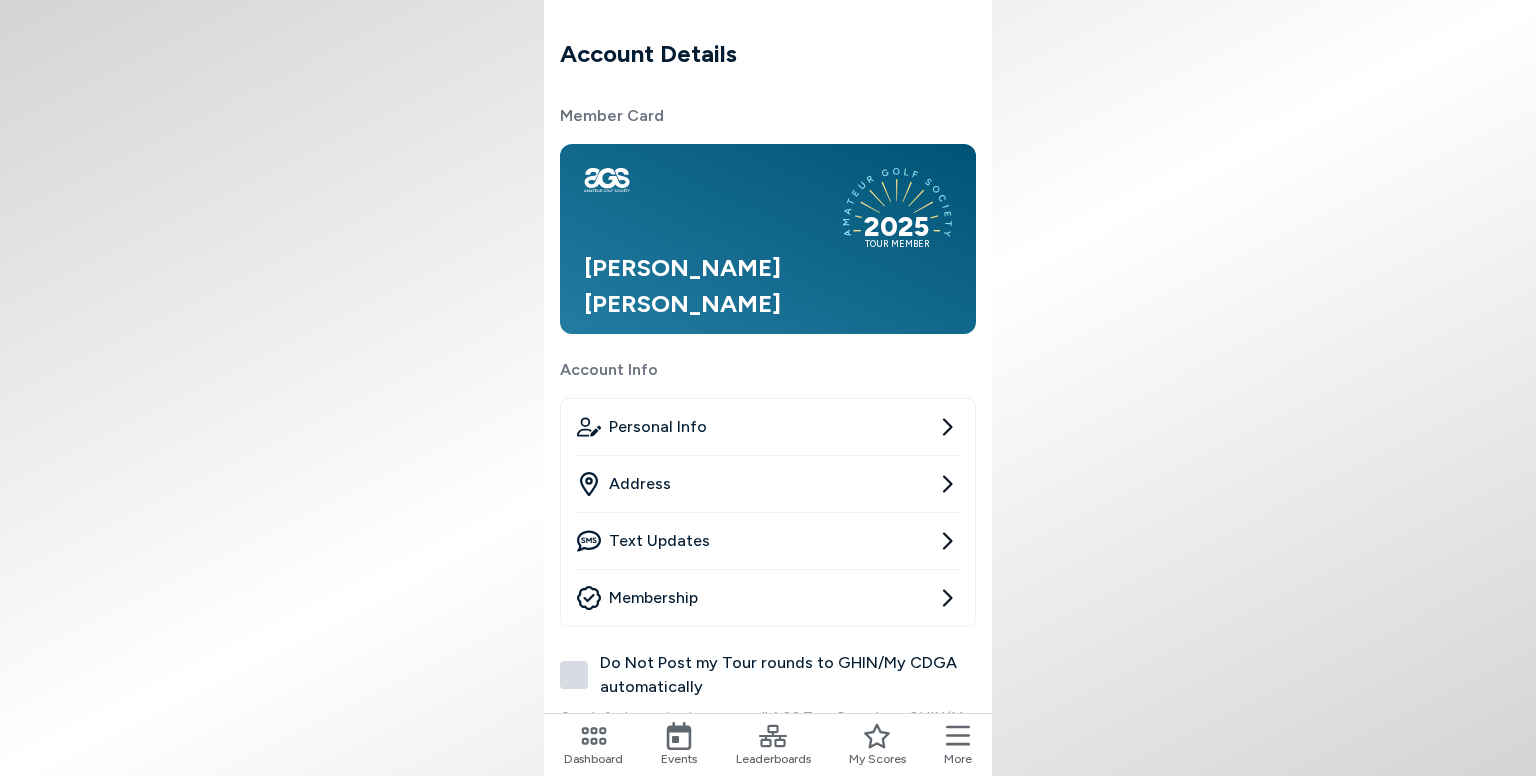 click on "Membership" at bounding box center (768, 598) 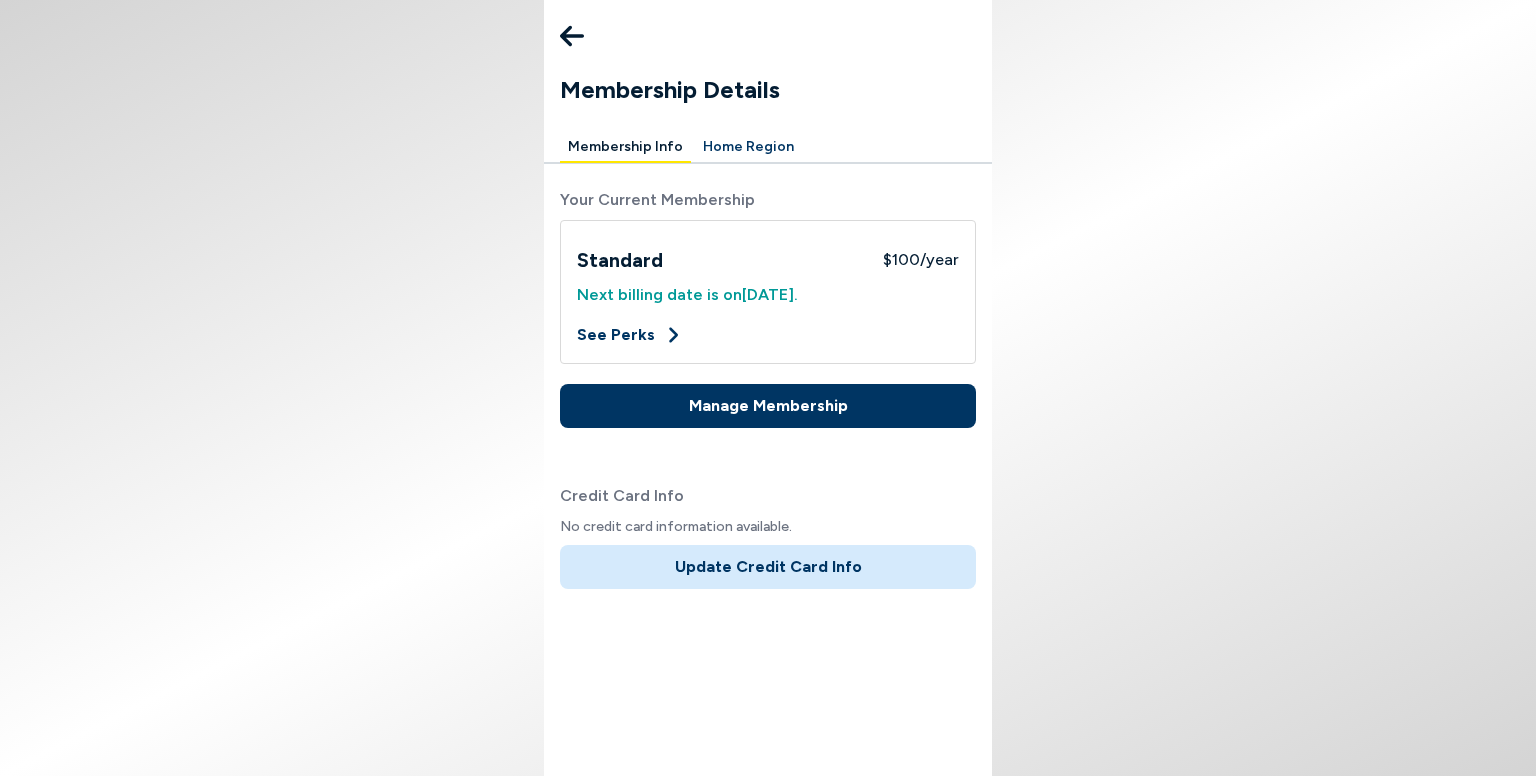 click on "Next billing date is on  Apr 1st, 2026 ." at bounding box center (768, 295) 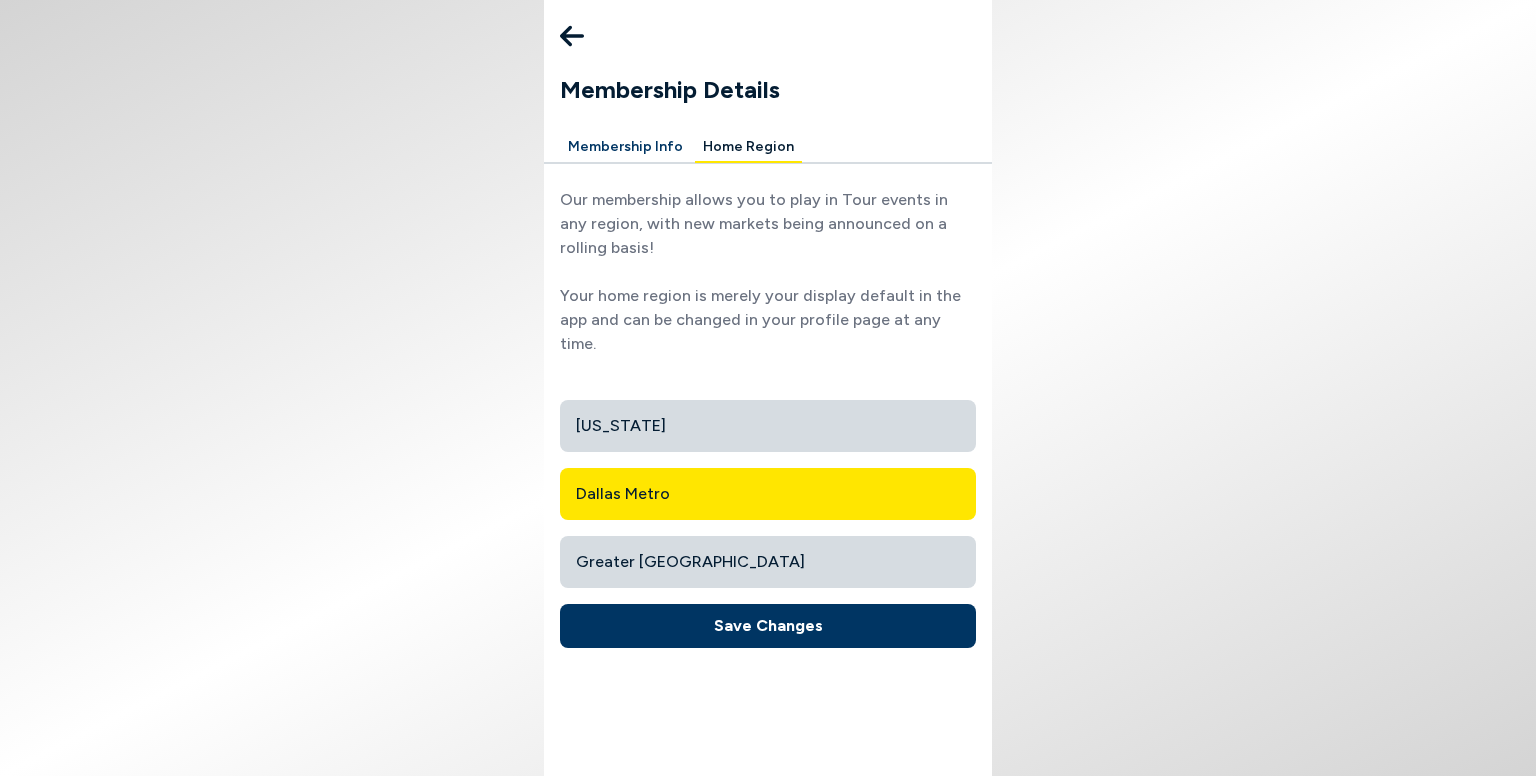 click on "Membership Info" at bounding box center (625, 147) 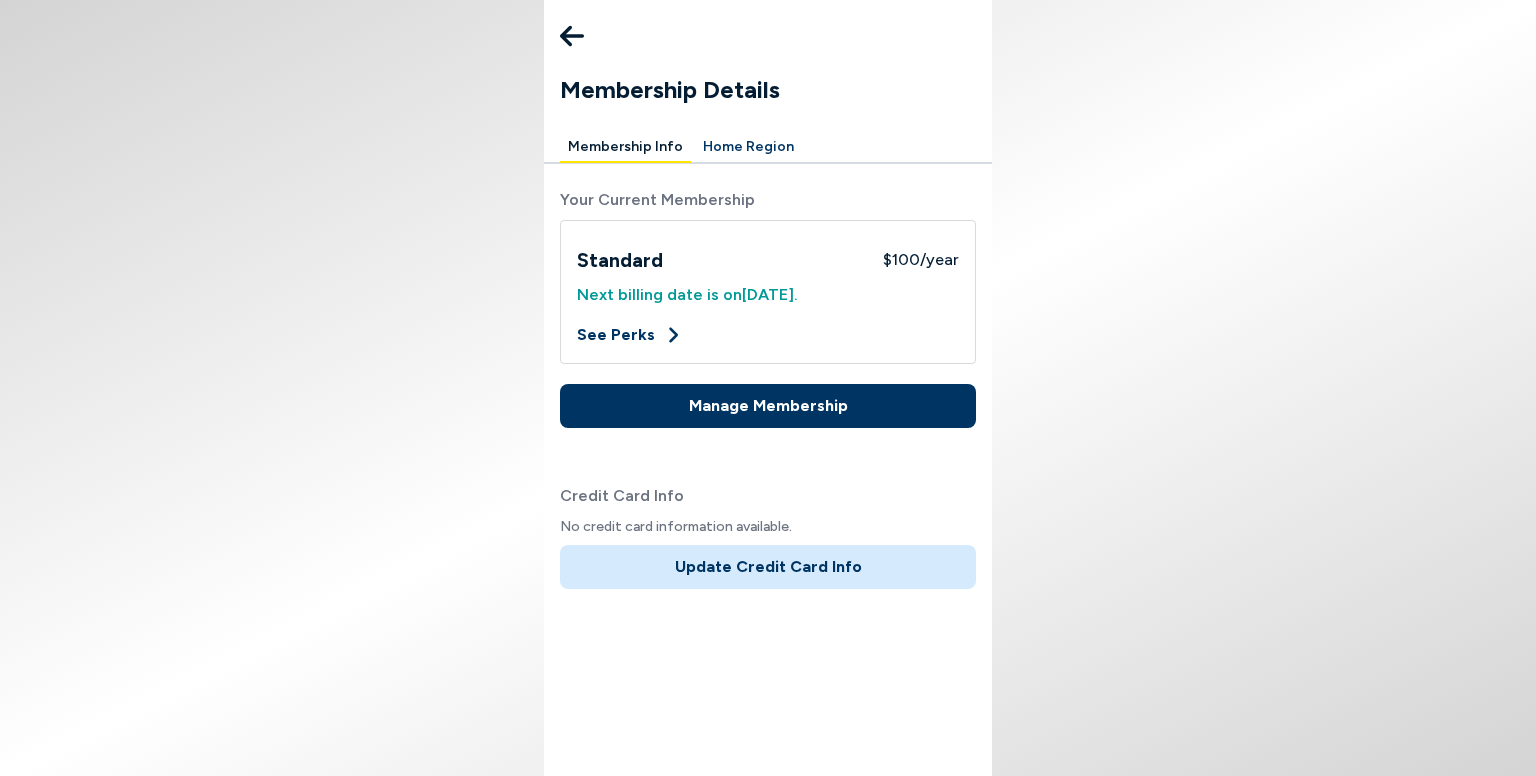 click 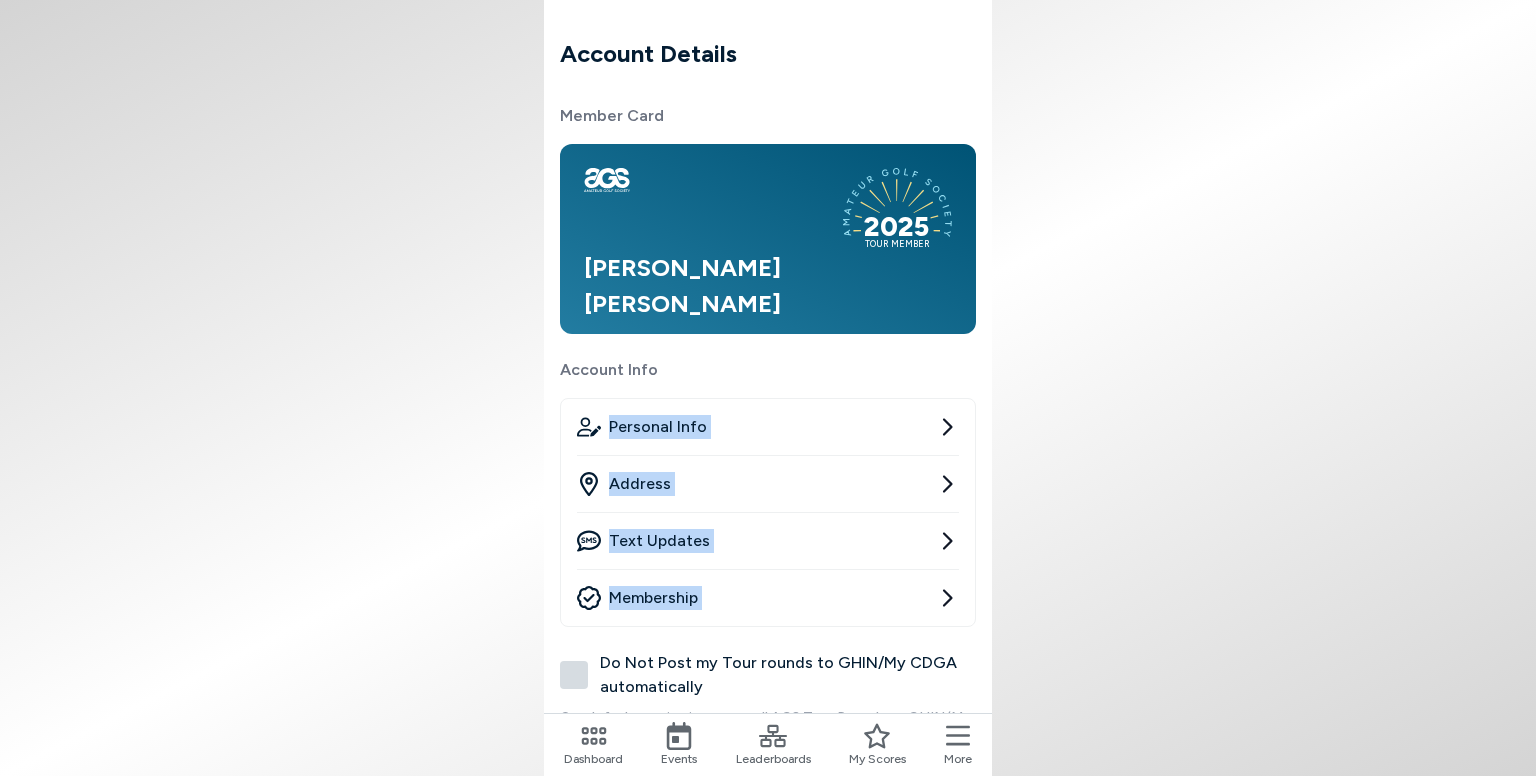 drag, startPoint x: 971, startPoint y: 685, endPoint x: 1024, endPoint y: 356, distance: 333.24167 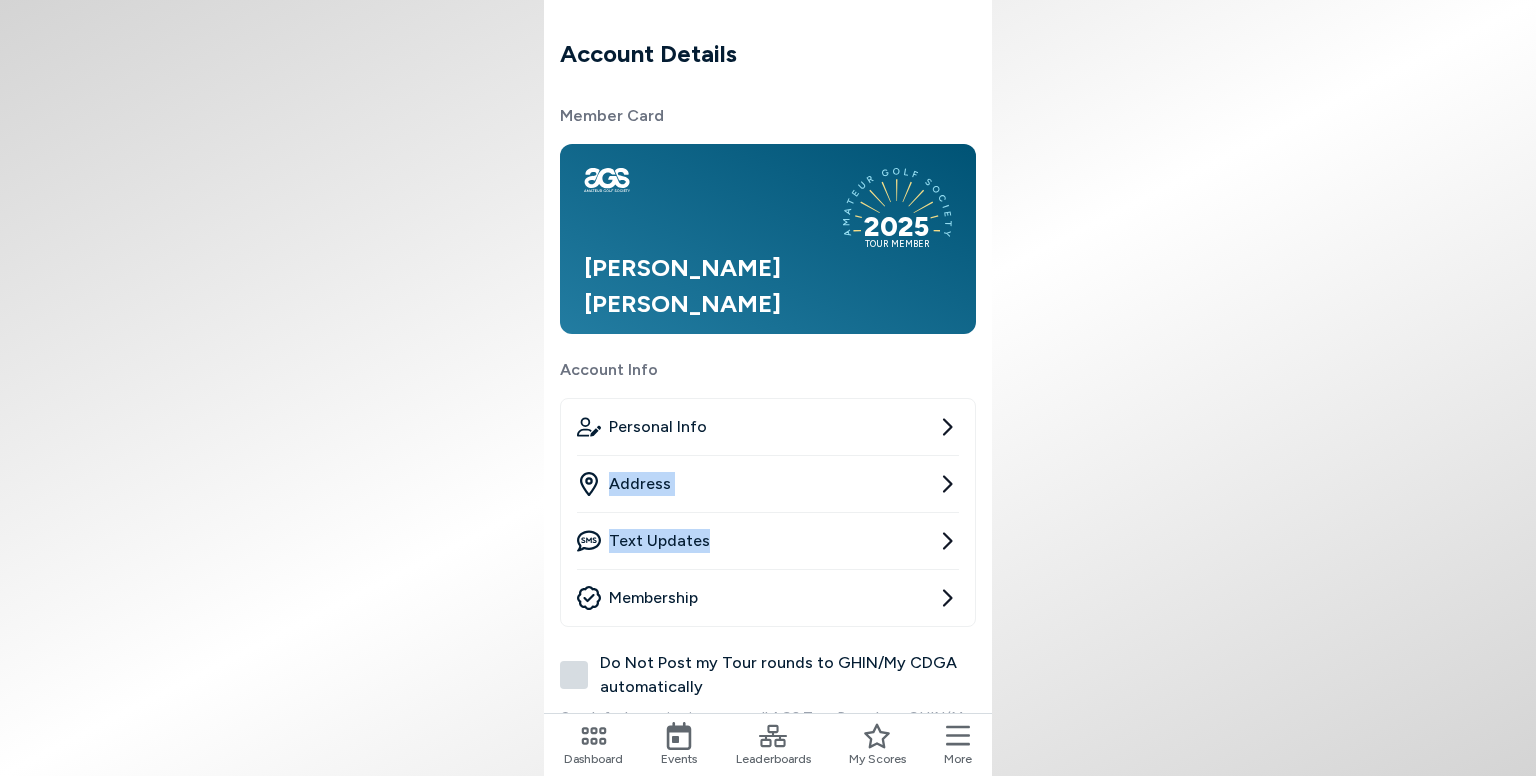 drag, startPoint x: 1535, startPoint y: 413, endPoint x: 1535, endPoint y: 549, distance: 136 